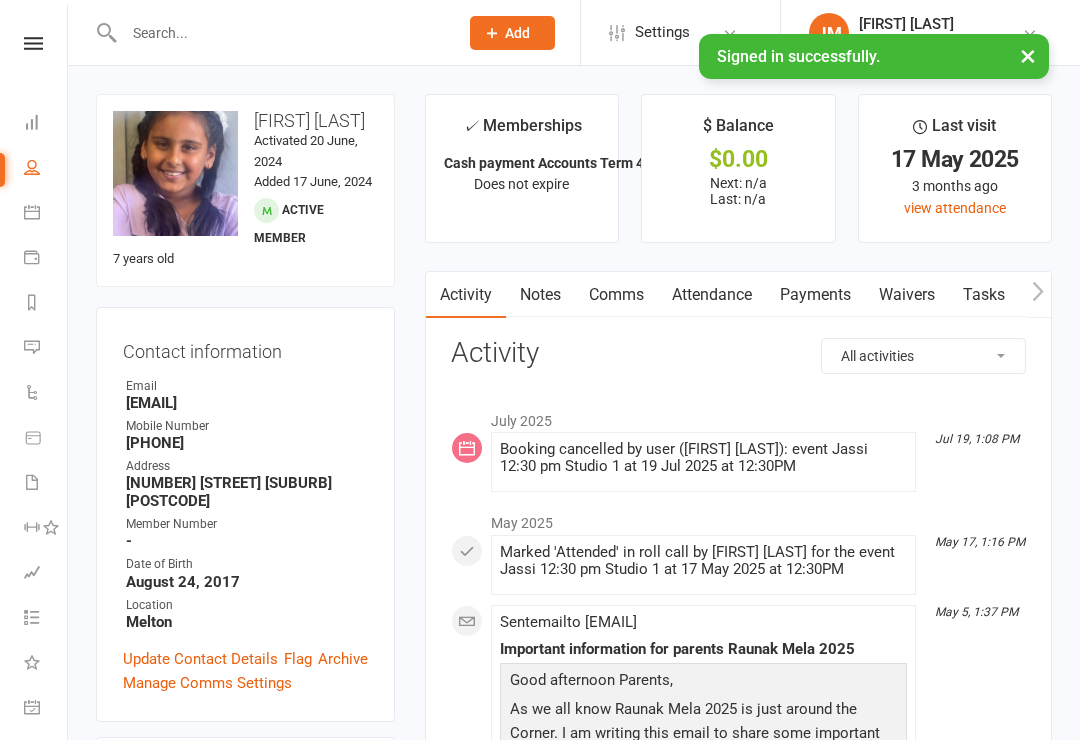 scroll, scrollTop: 0, scrollLeft: 0, axis: both 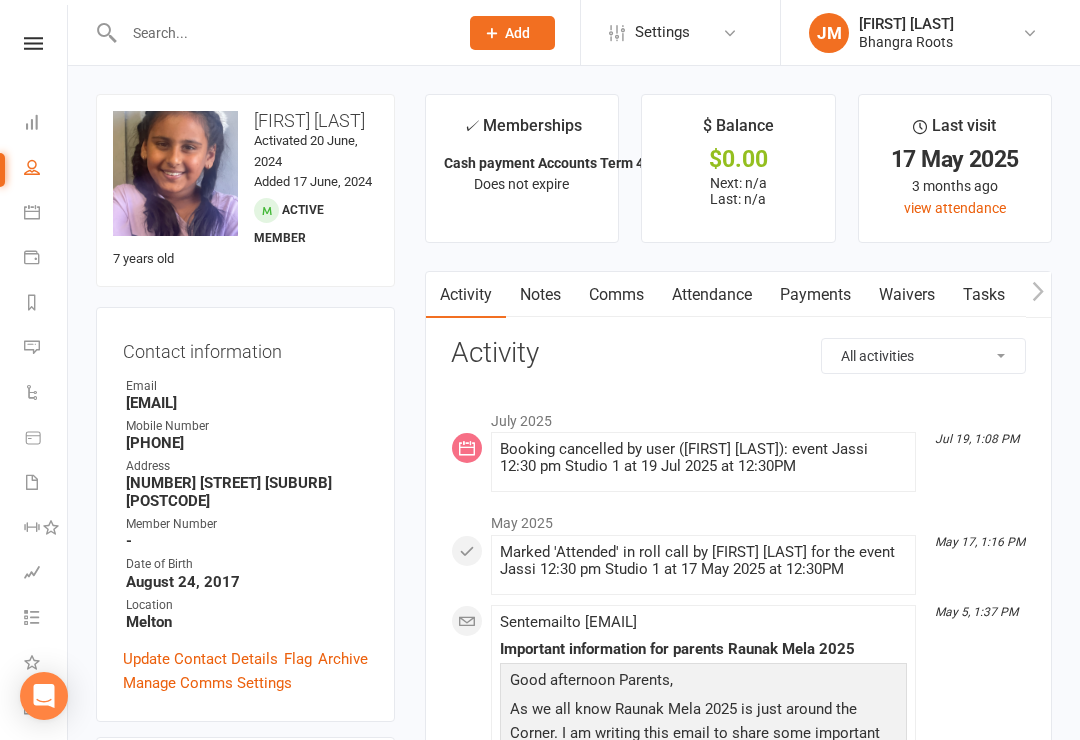 click on "[EVENT] [LAST] [EVENT]" at bounding box center [928, 33] 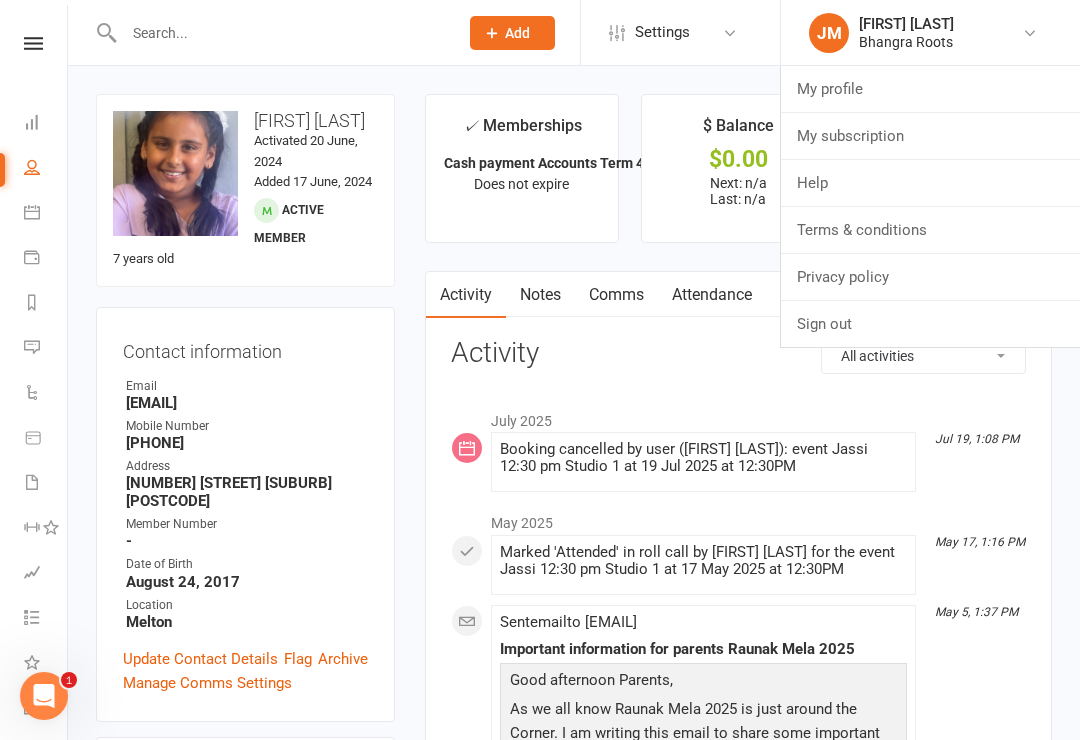 scroll, scrollTop: 0, scrollLeft: 0, axis: both 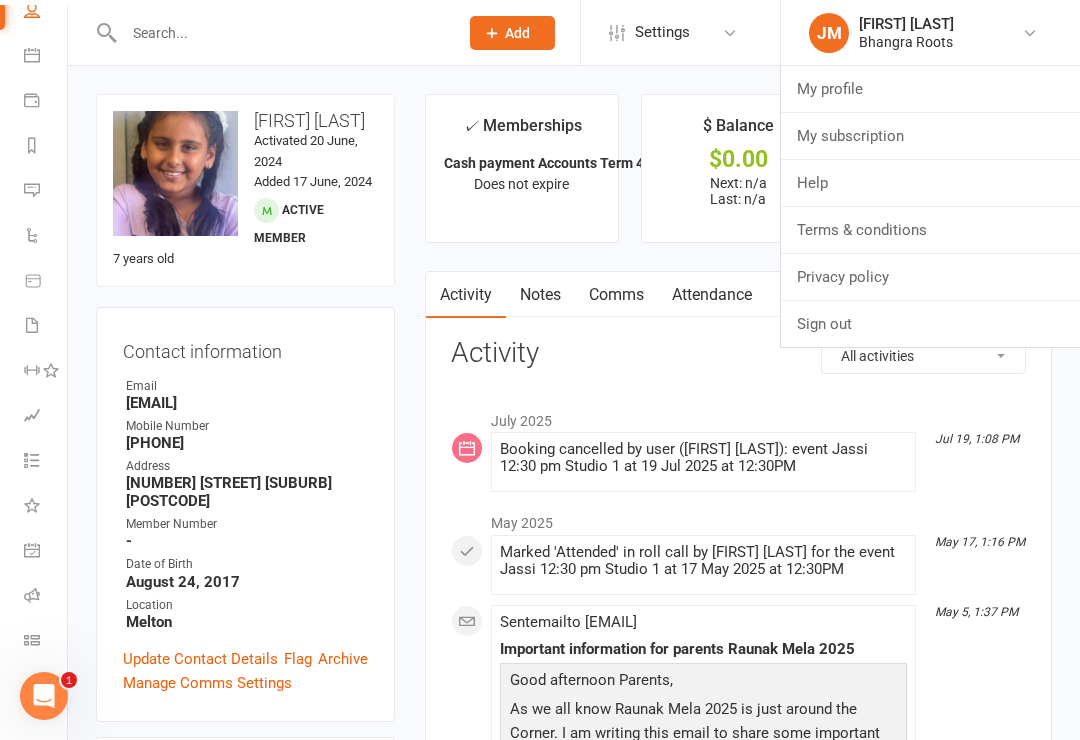 click on "Roll call" at bounding box center [33, 597] 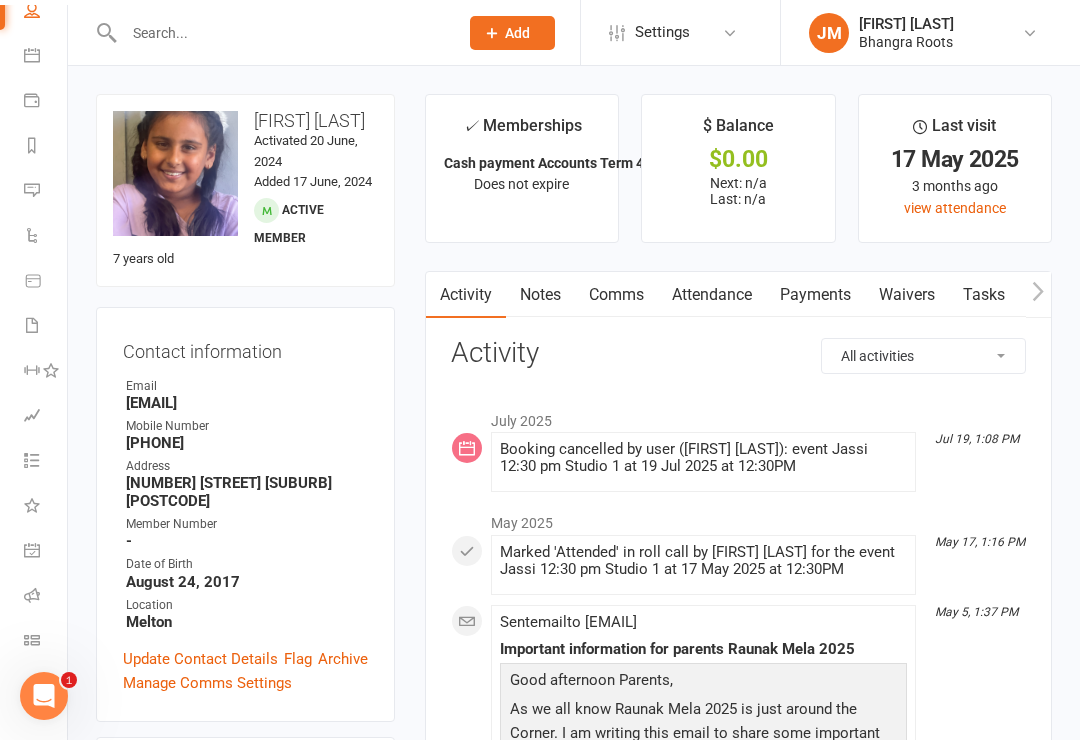 click on "Roll call" at bounding box center (46, 597) 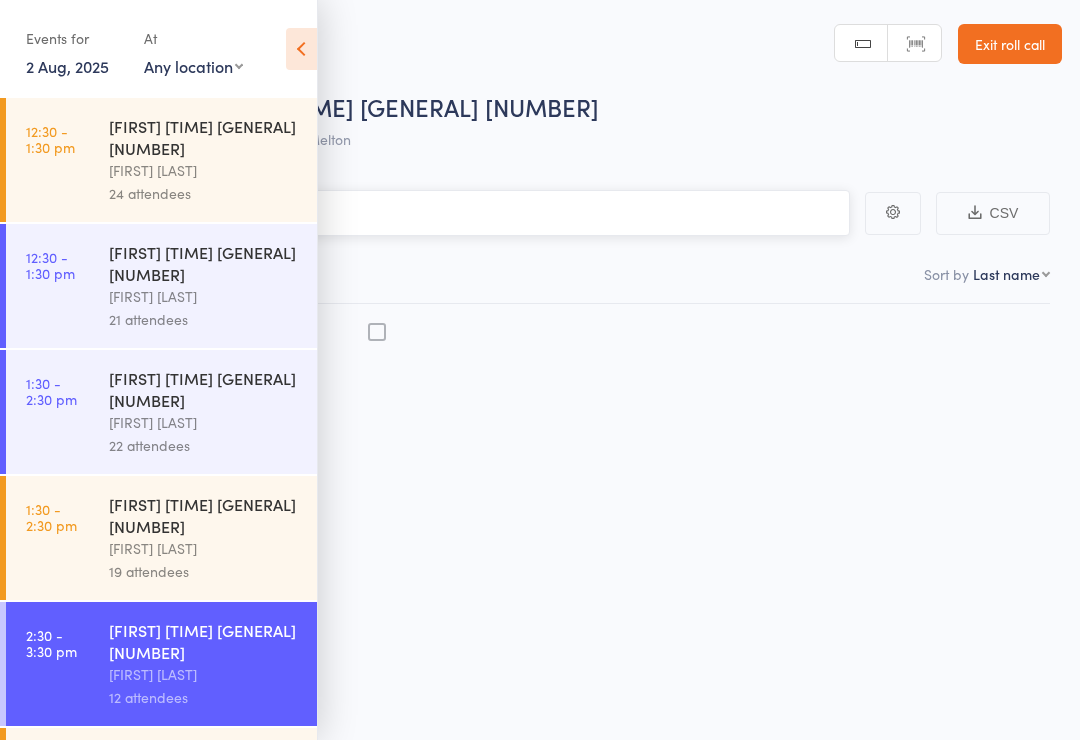 scroll, scrollTop: 0, scrollLeft: 0, axis: both 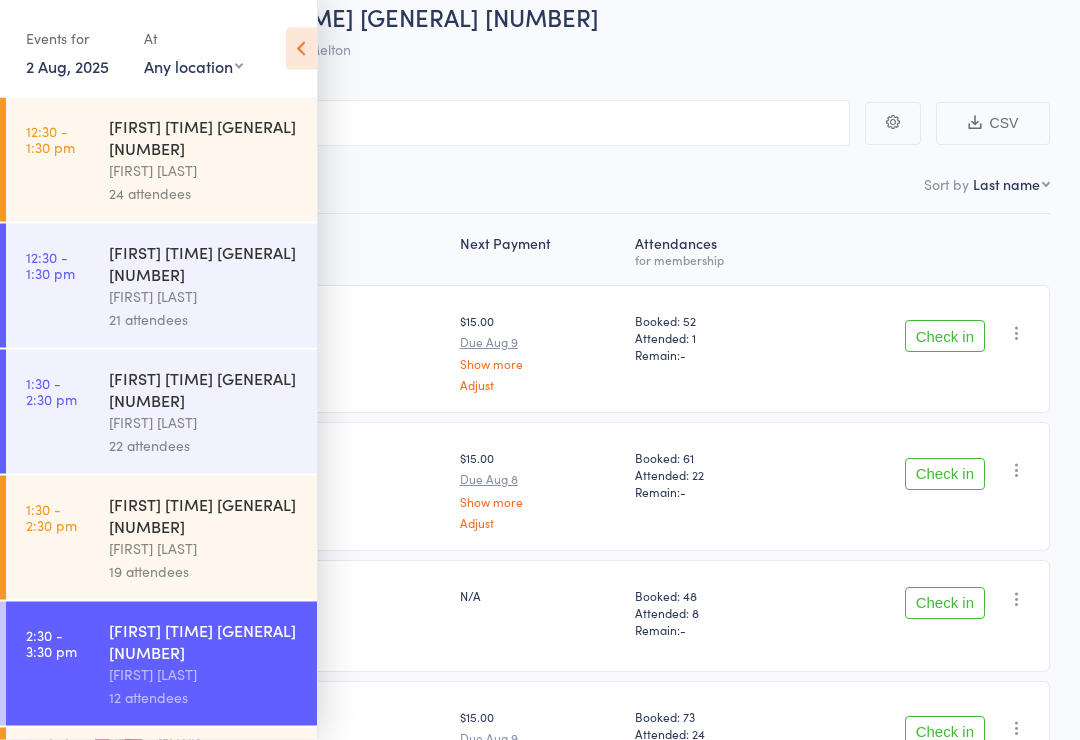 click at bounding box center [301, 49] 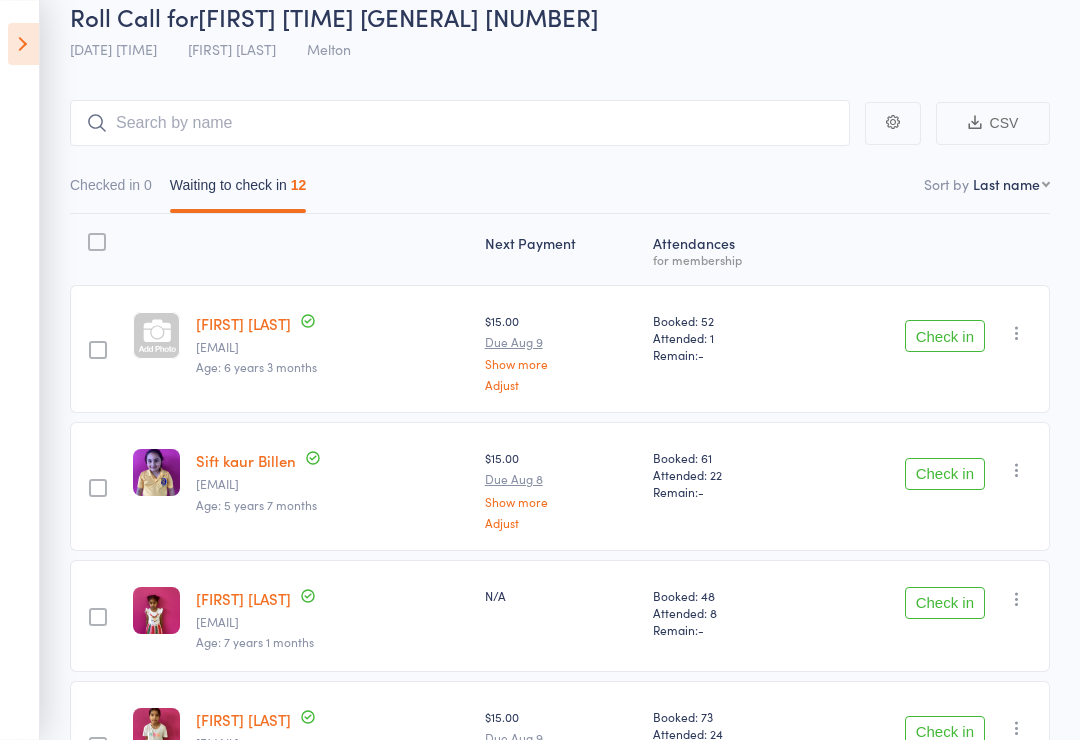 click on "Checked in  0" at bounding box center [111, 190] 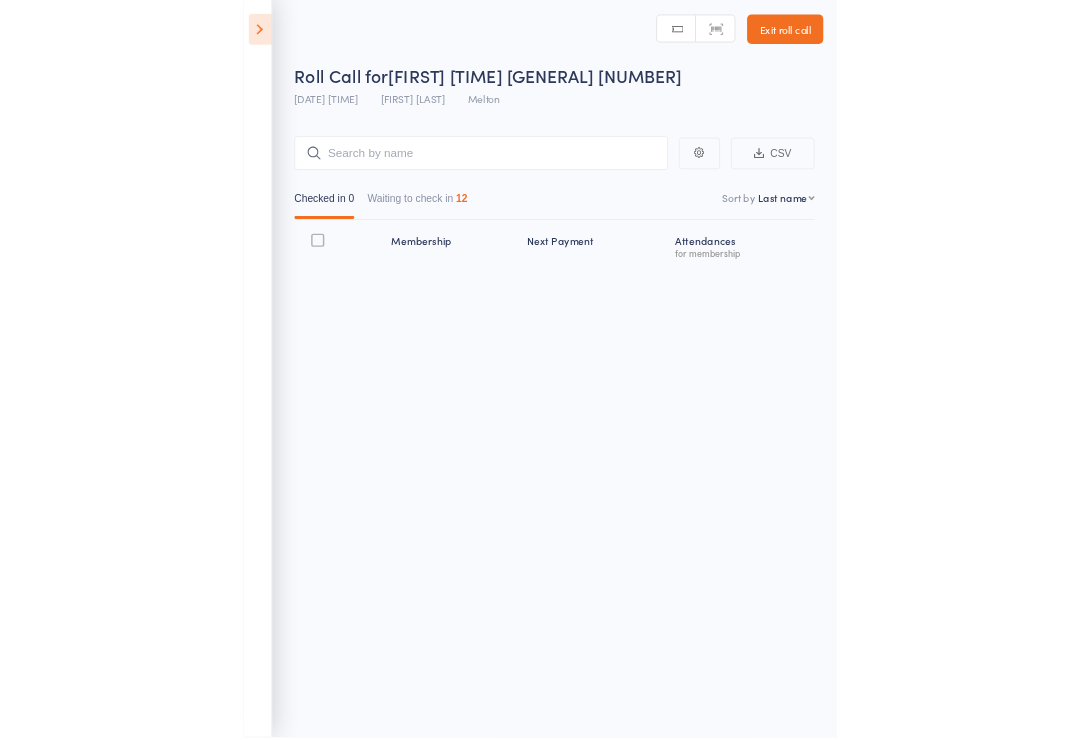 scroll, scrollTop: 3, scrollLeft: 0, axis: vertical 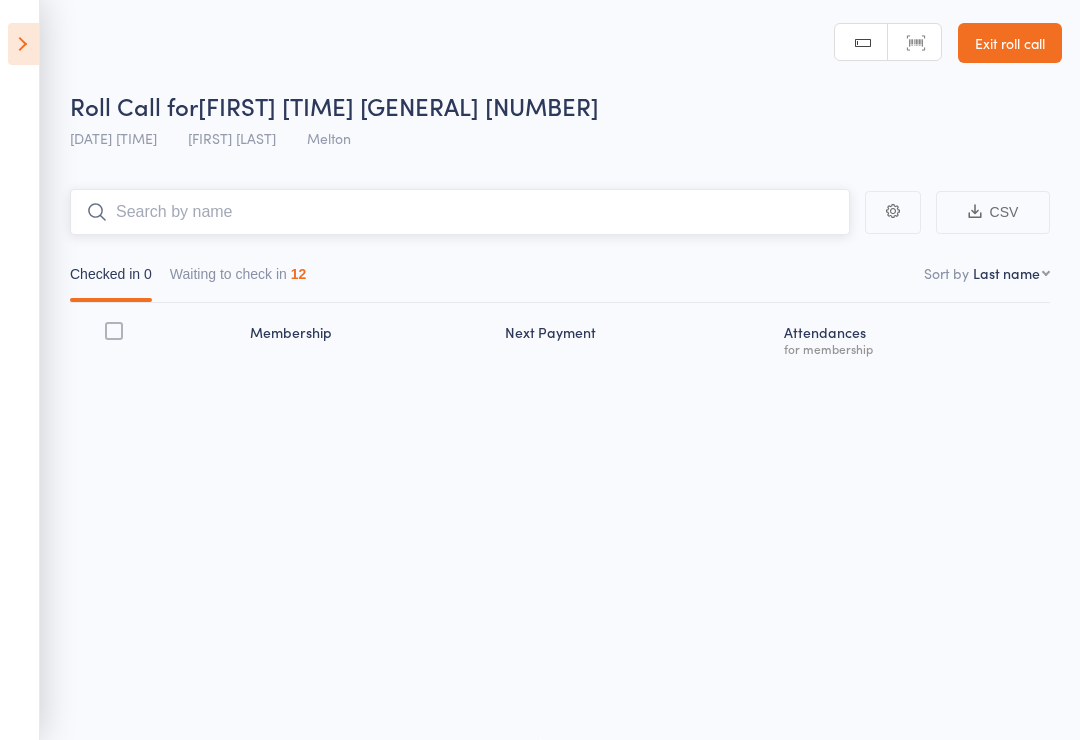 click at bounding box center (460, 212) 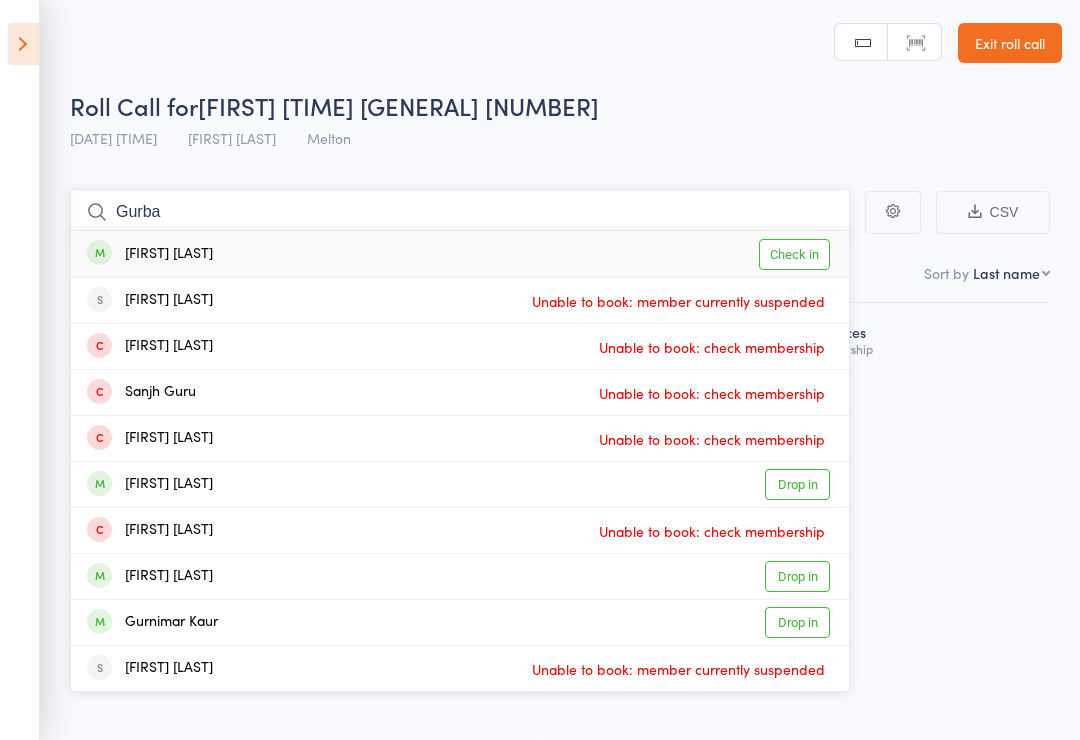 type on "Gurba" 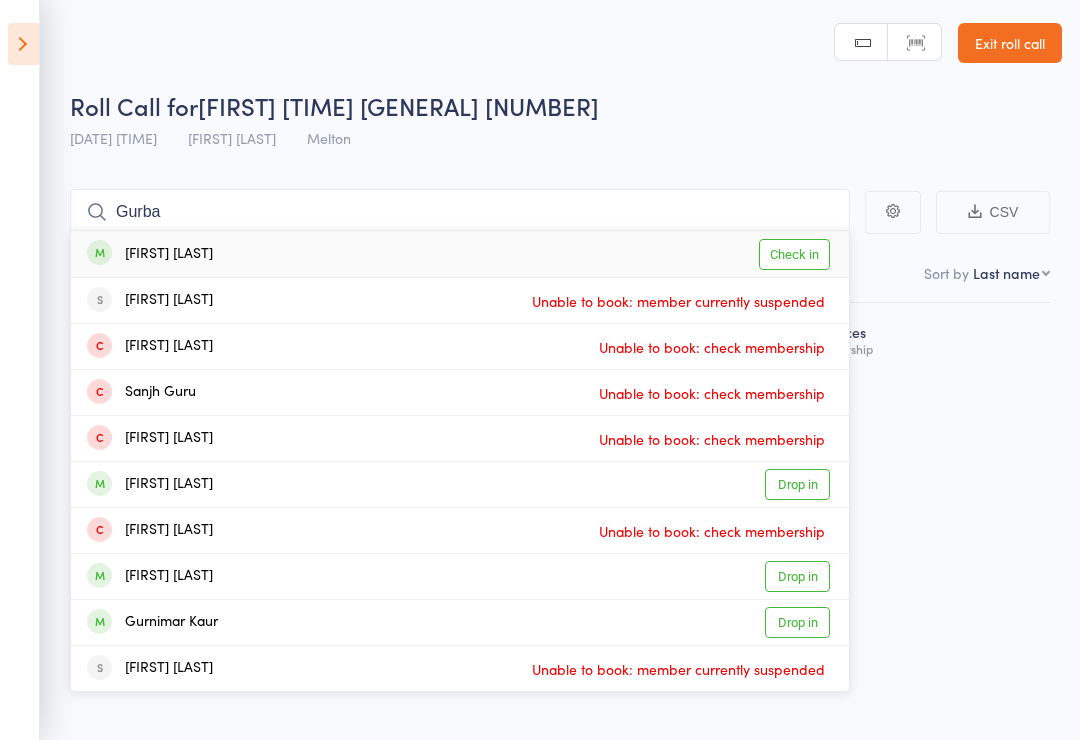click on "Check in" at bounding box center [794, 254] 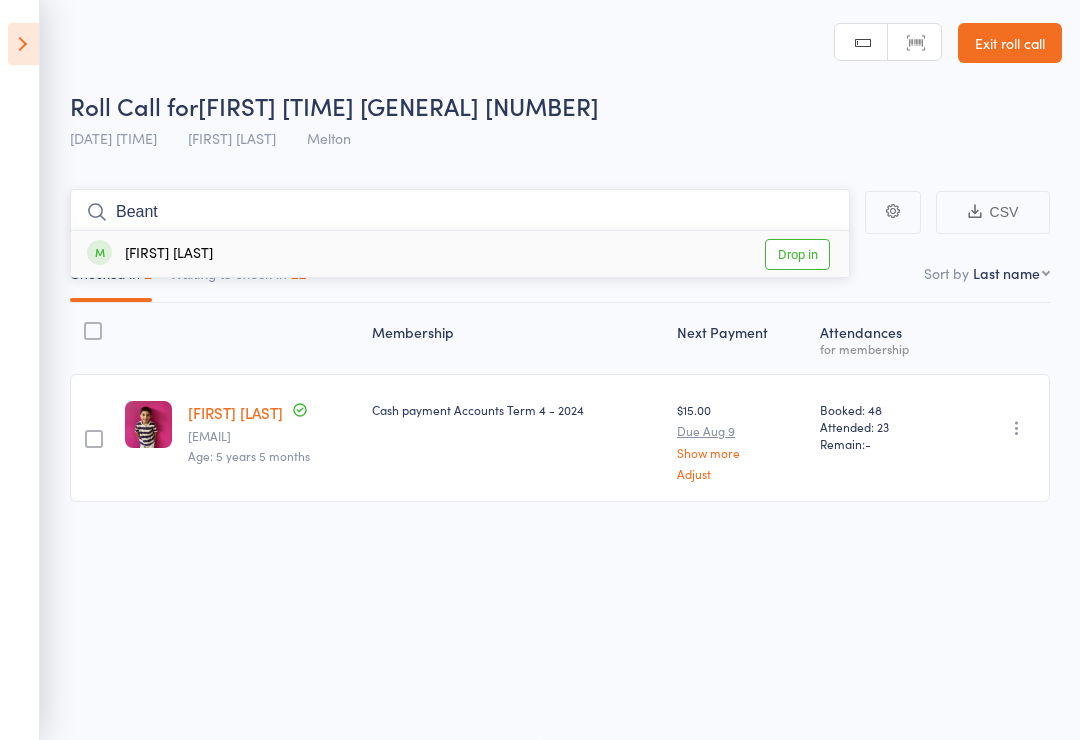 type on "Beant" 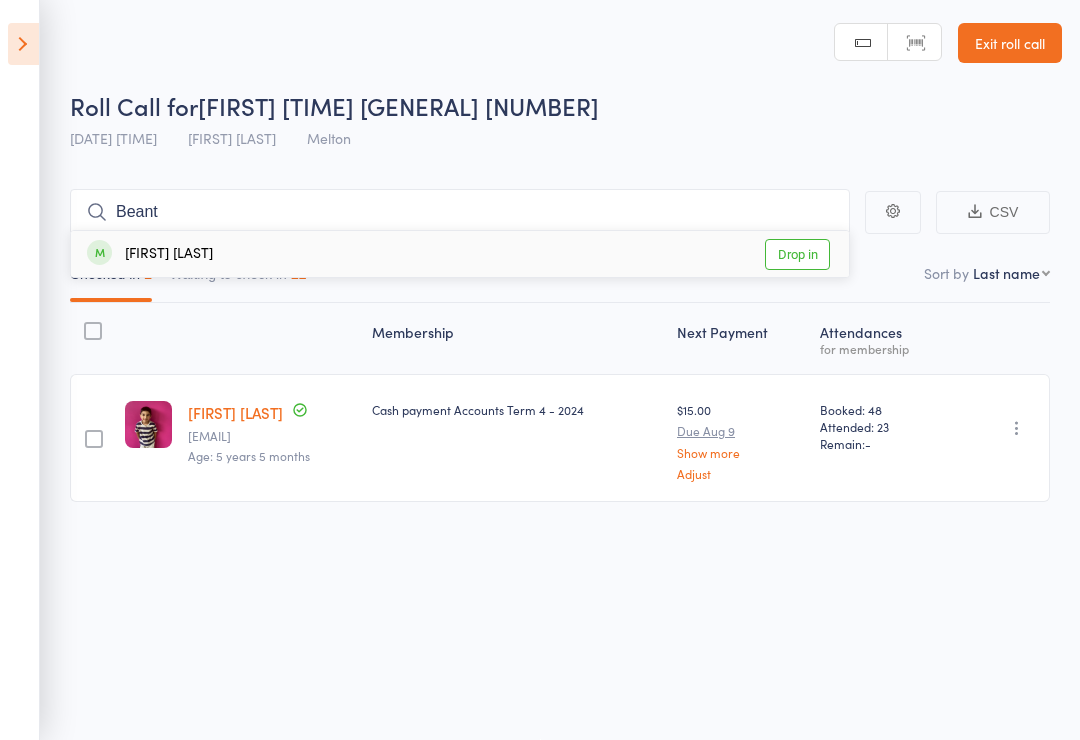 click on "Drop in" at bounding box center [797, 254] 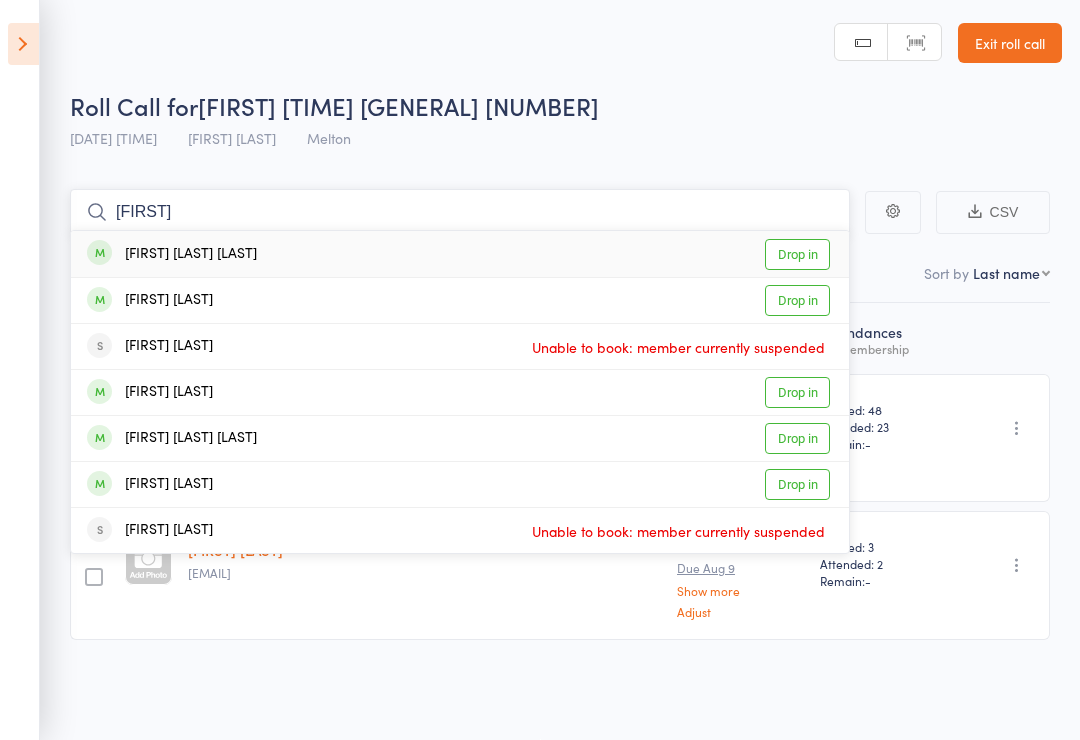 type on "[FIRST]" 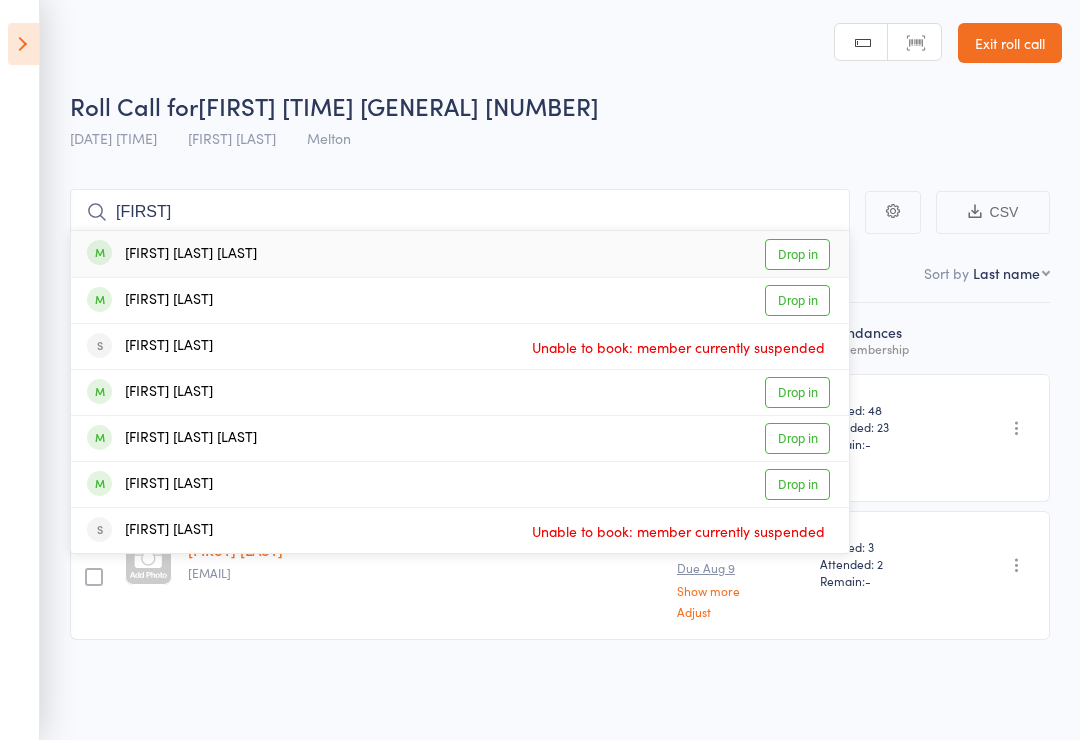 click on "Drop in" at bounding box center [797, 254] 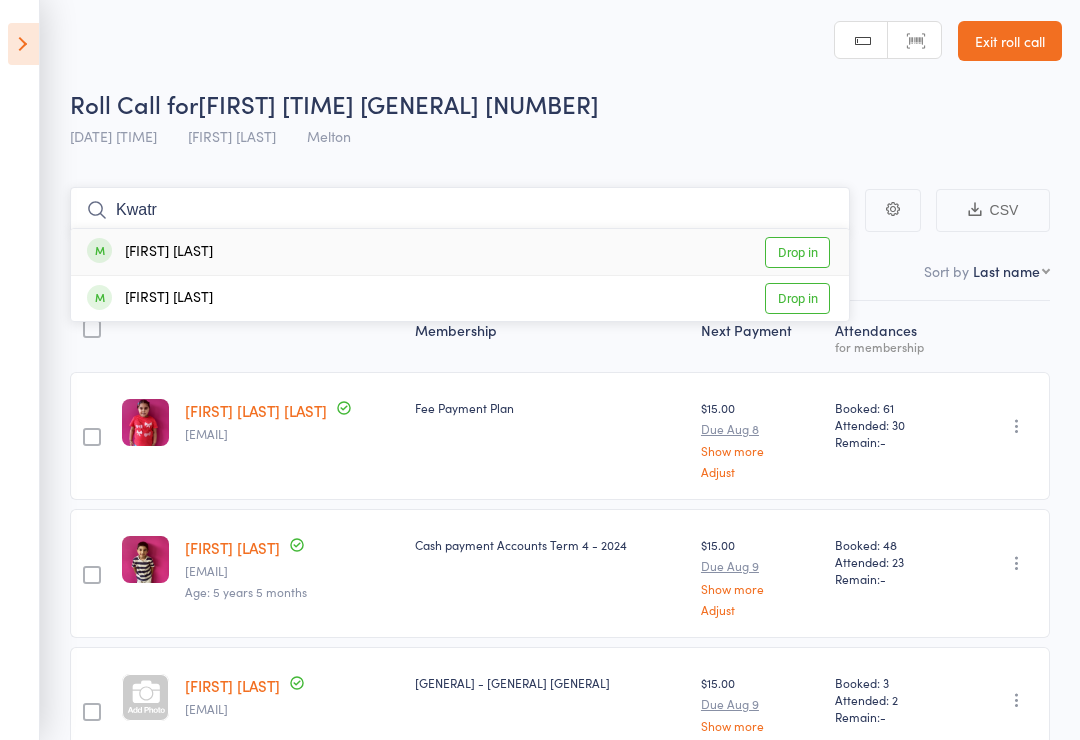 type on "Kwatr" 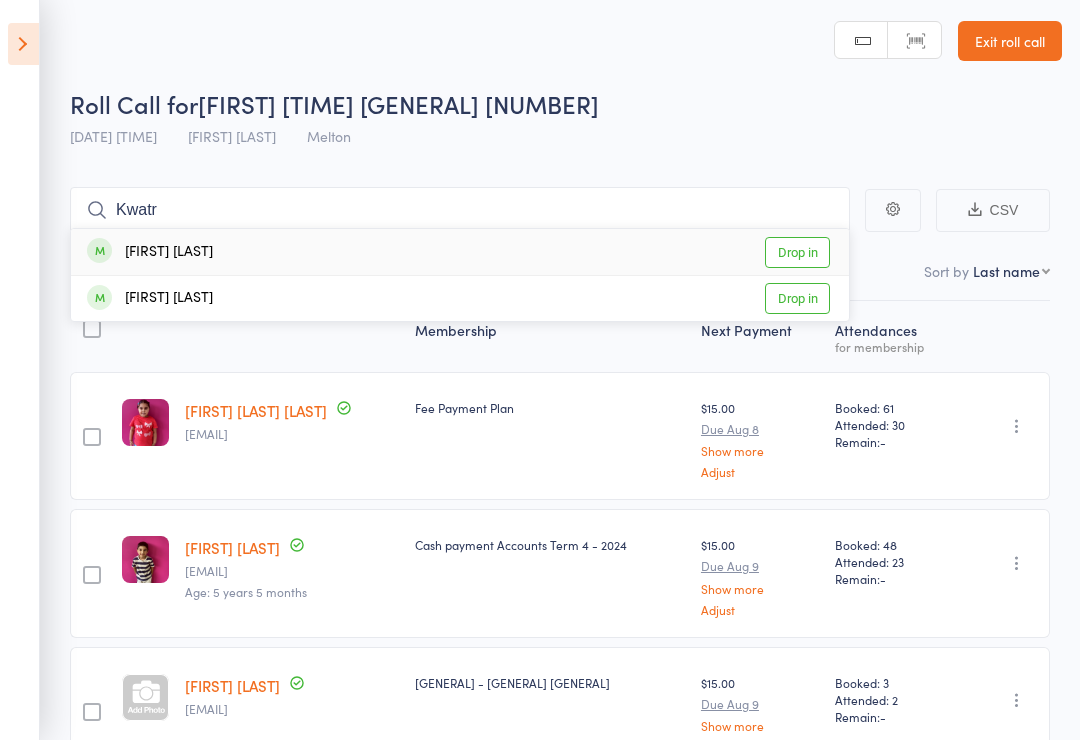 click on "Drop in" at bounding box center [797, 252] 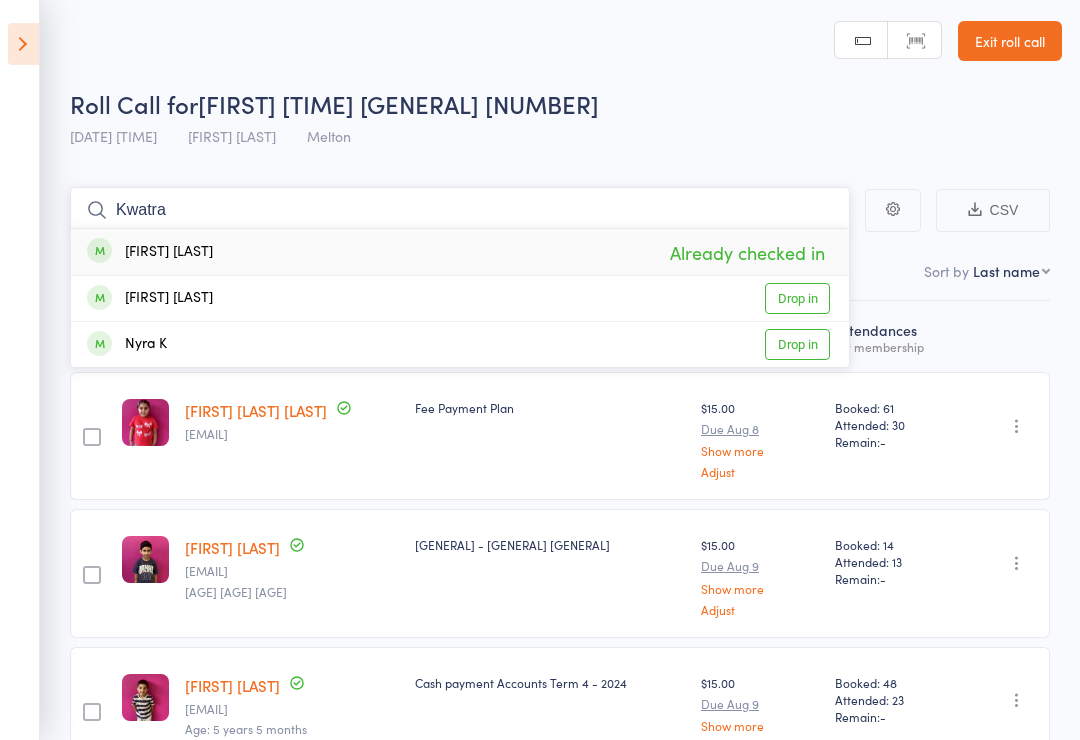 type on "Kwatra" 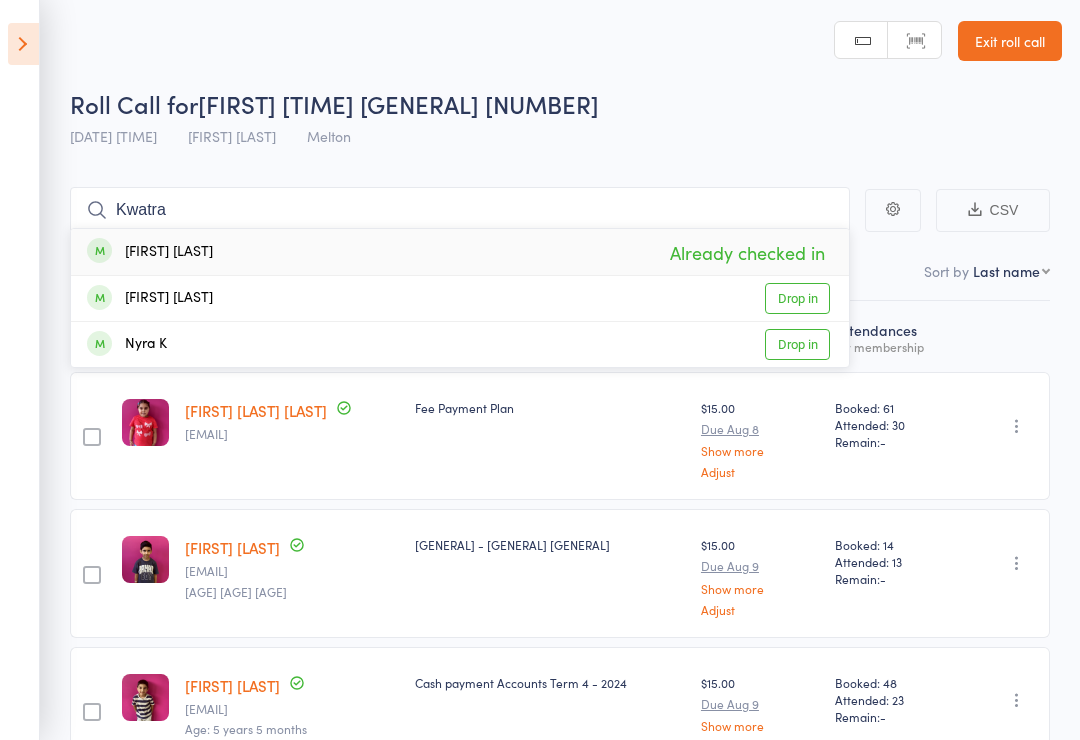 click on "Drop in" at bounding box center (797, 298) 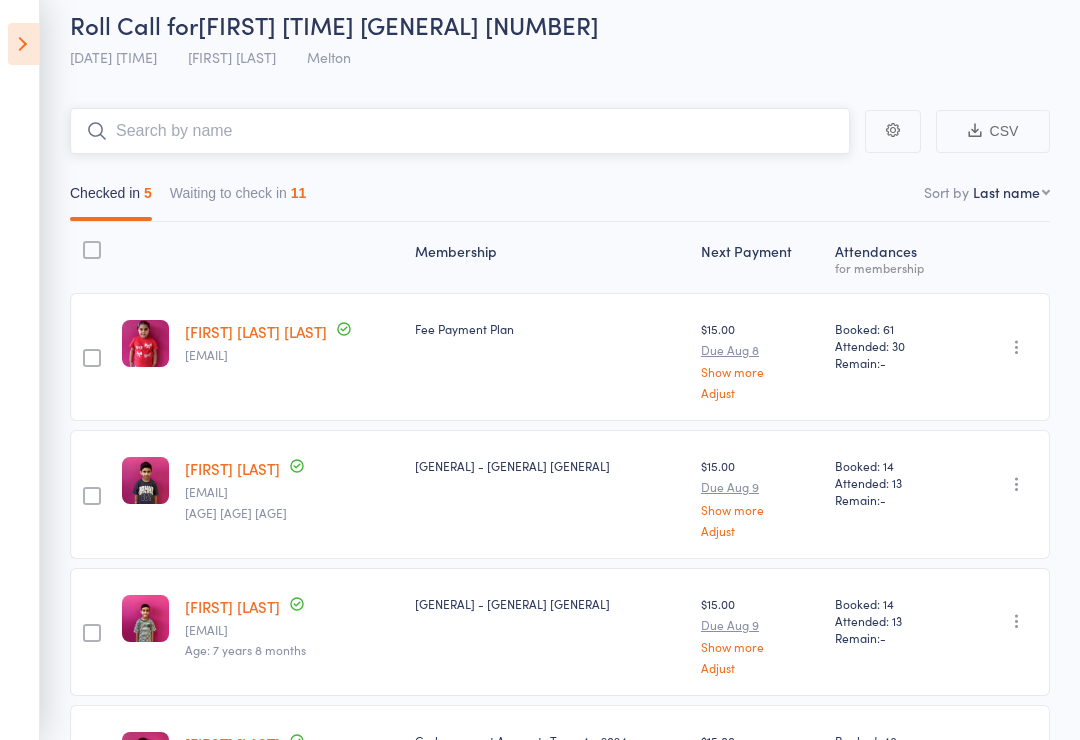 scroll, scrollTop: 0, scrollLeft: 0, axis: both 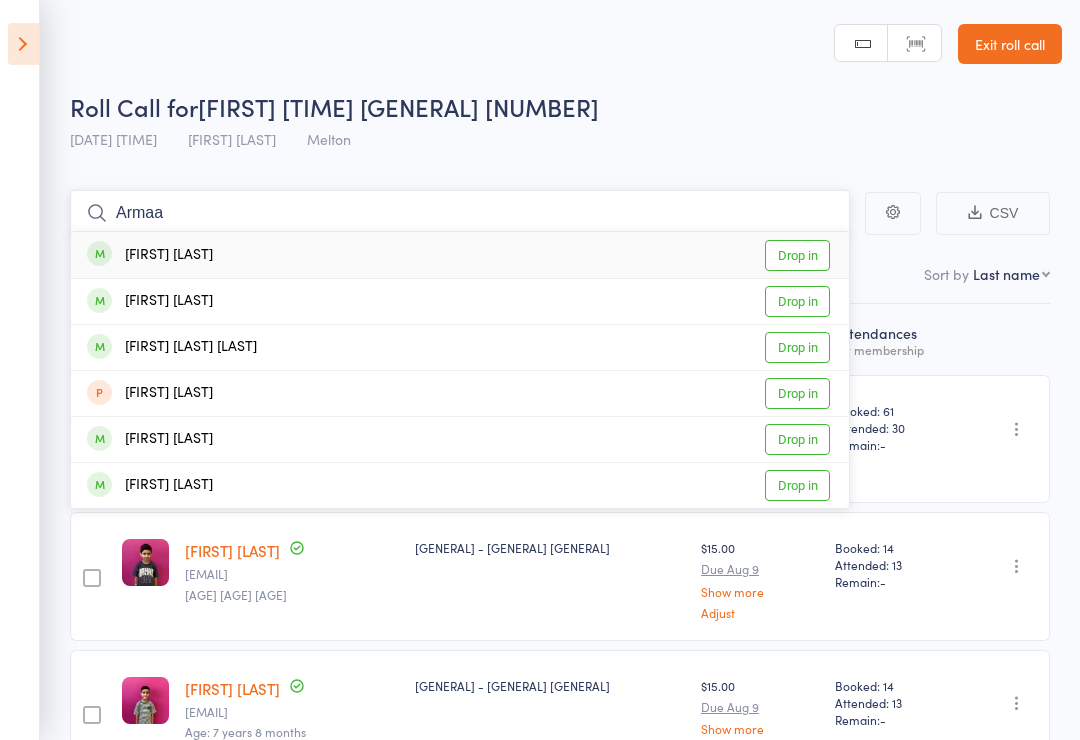 type on "Armaa" 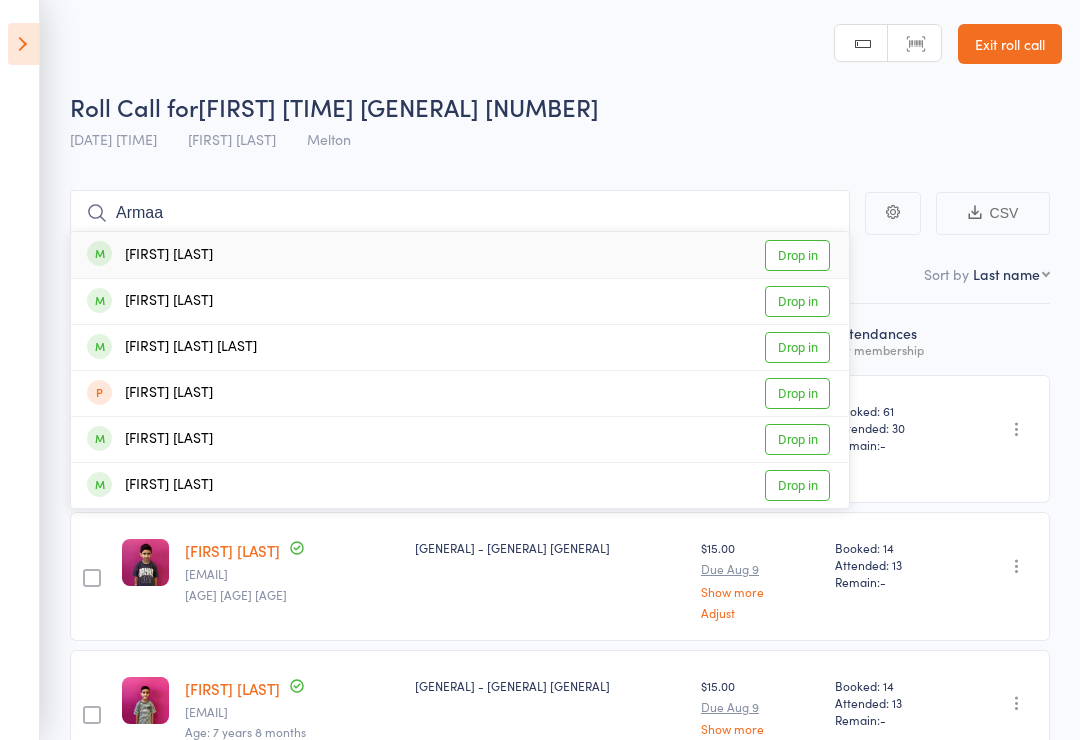 click on "Drop in" at bounding box center (797, 301) 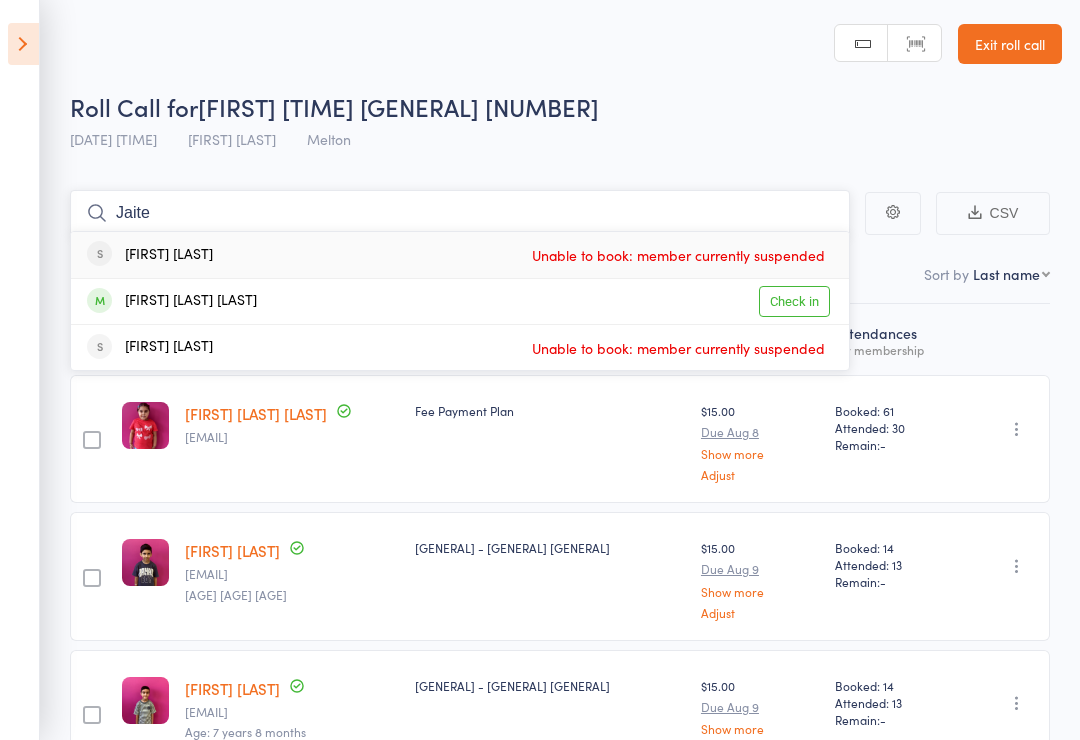 type on "Jaite" 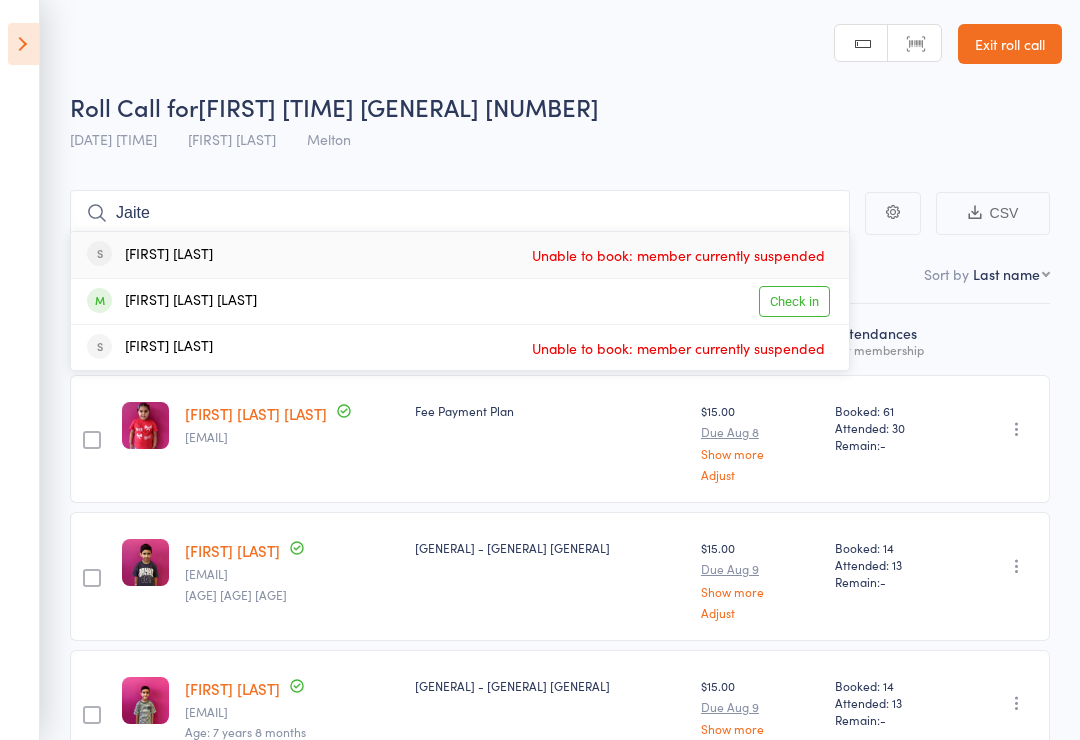 click on "Check in" at bounding box center [794, 301] 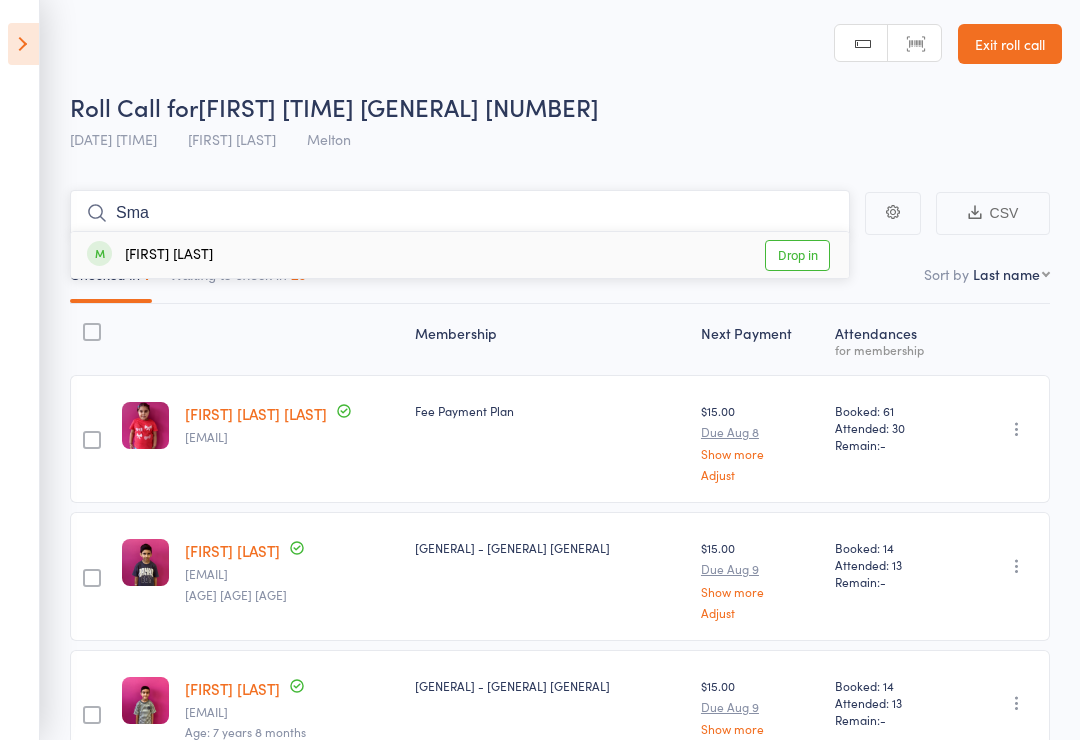 type on "Sma" 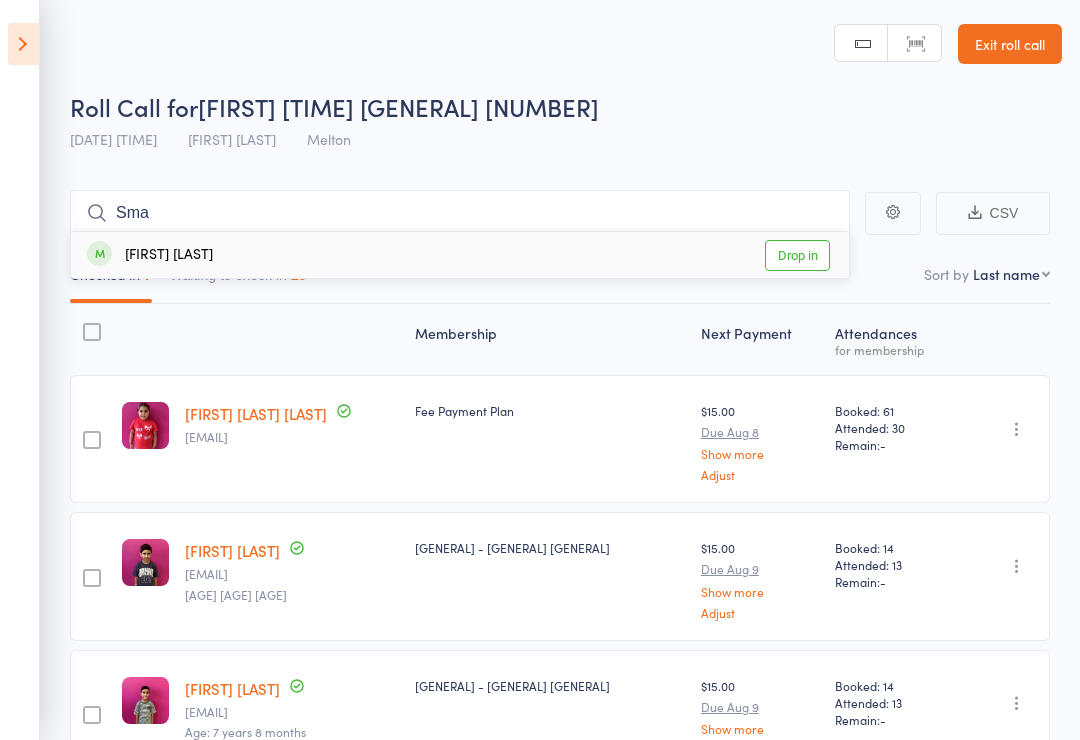 click on "Drop in" at bounding box center [797, 255] 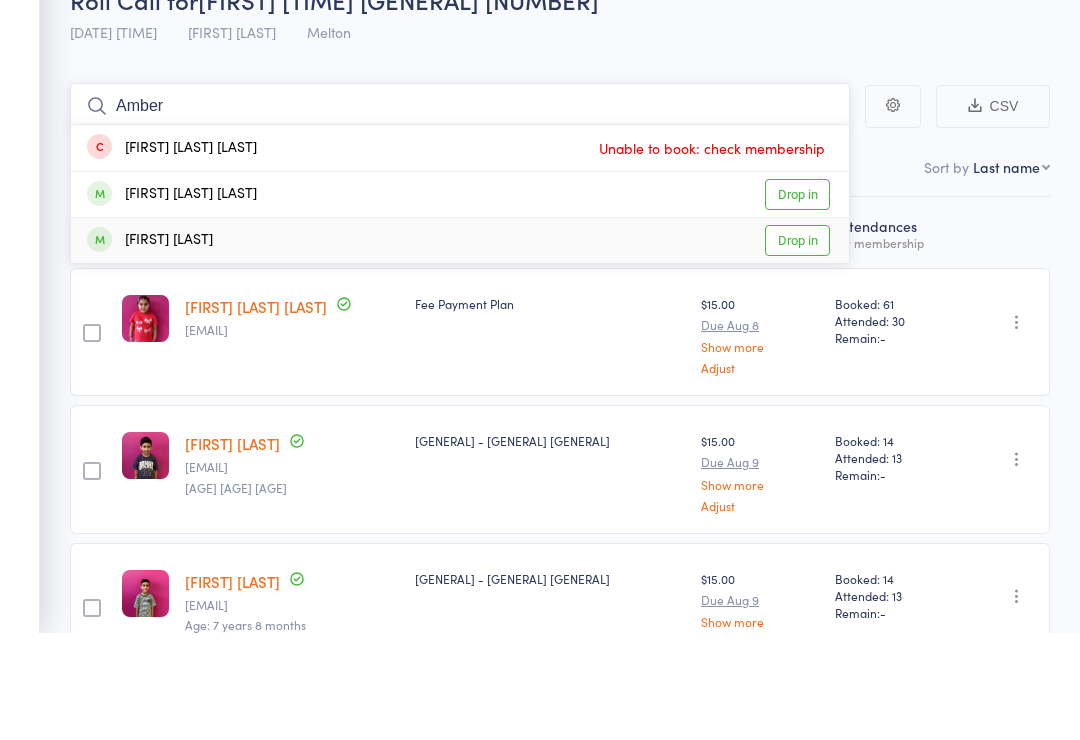 type on "Amber" 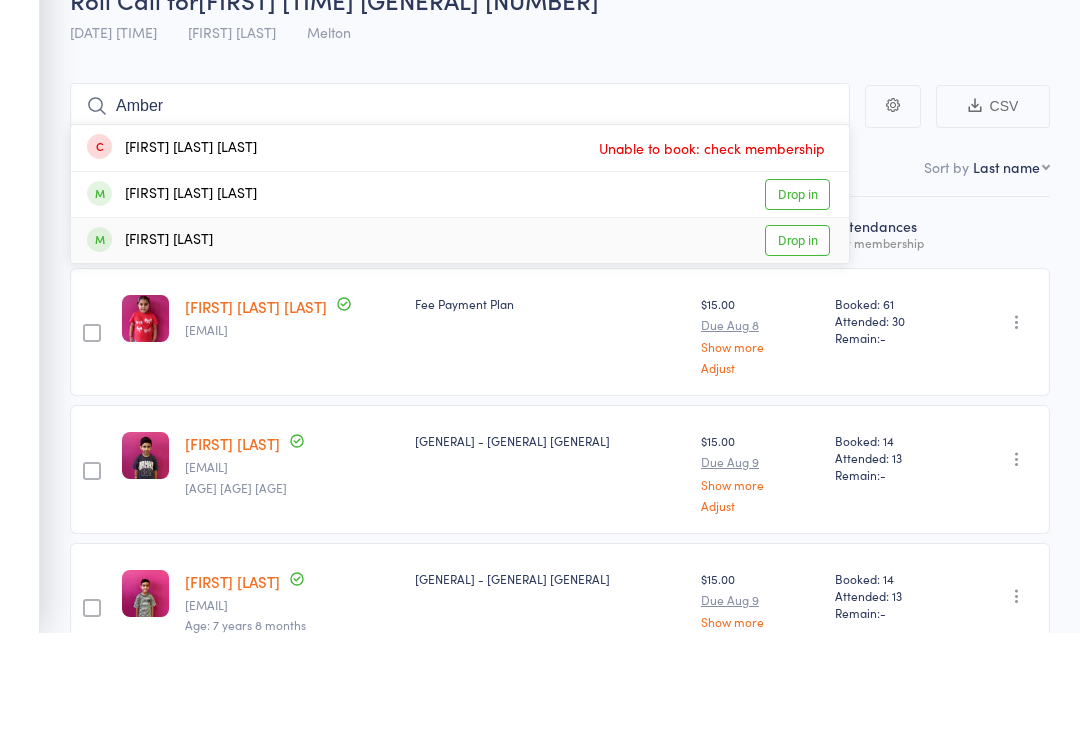 click on "Drop in" at bounding box center [797, 347] 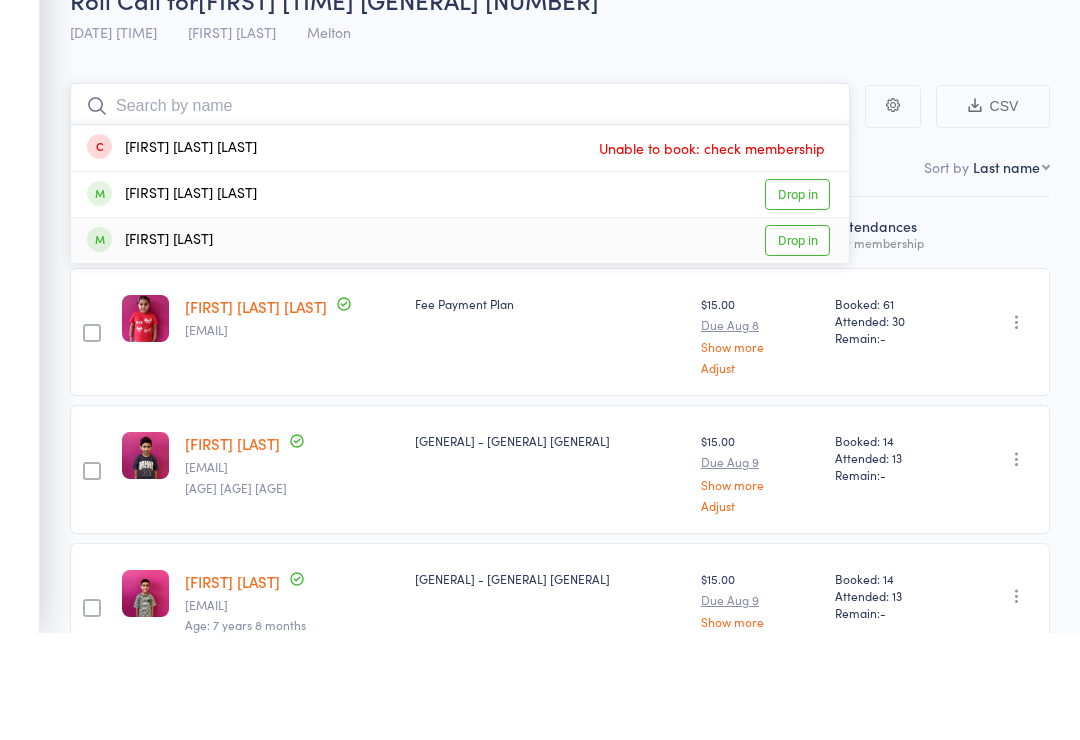 scroll, scrollTop: 107, scrollLeft: 0, axis: vertical 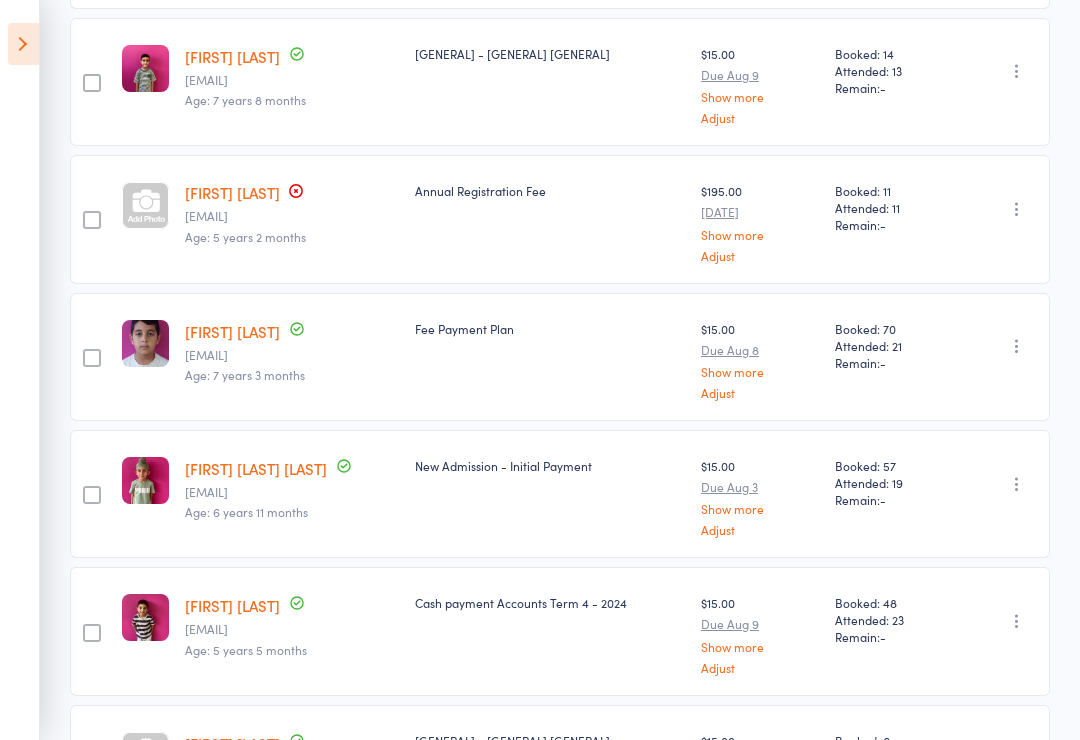click on "Undo check-in Send message Add Note Add Task Add Flag Remove Mark absent" at bounding box center [1004, 219] 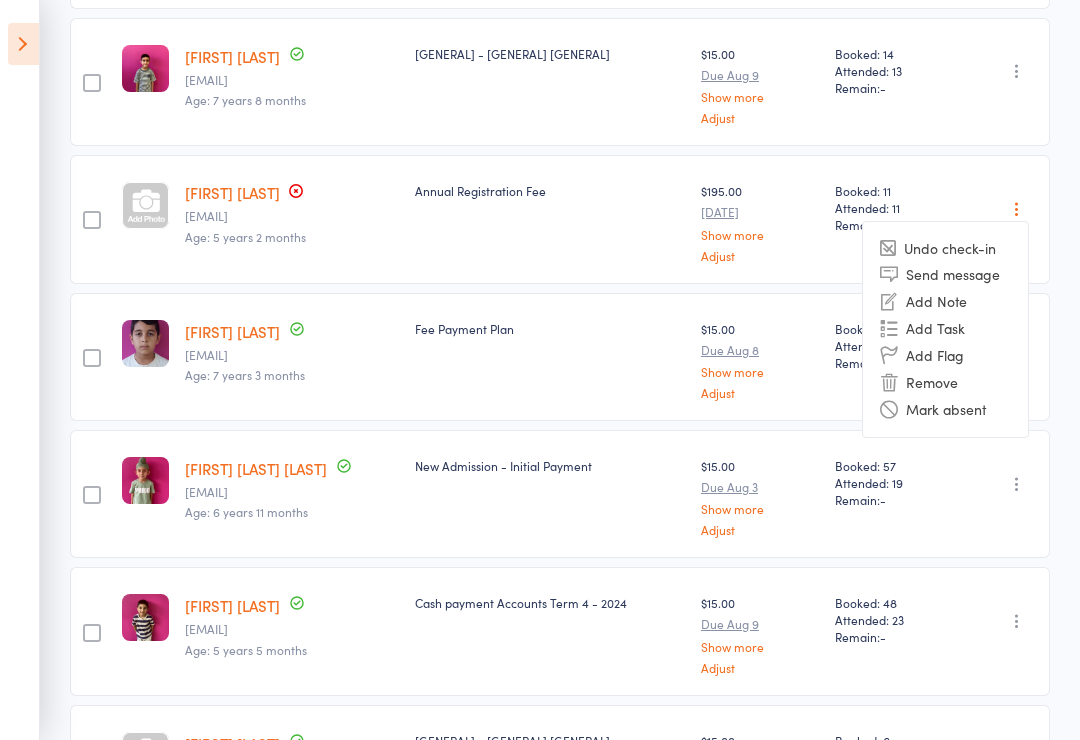 click on "Undo check-in" at bounding box center (945, 248) 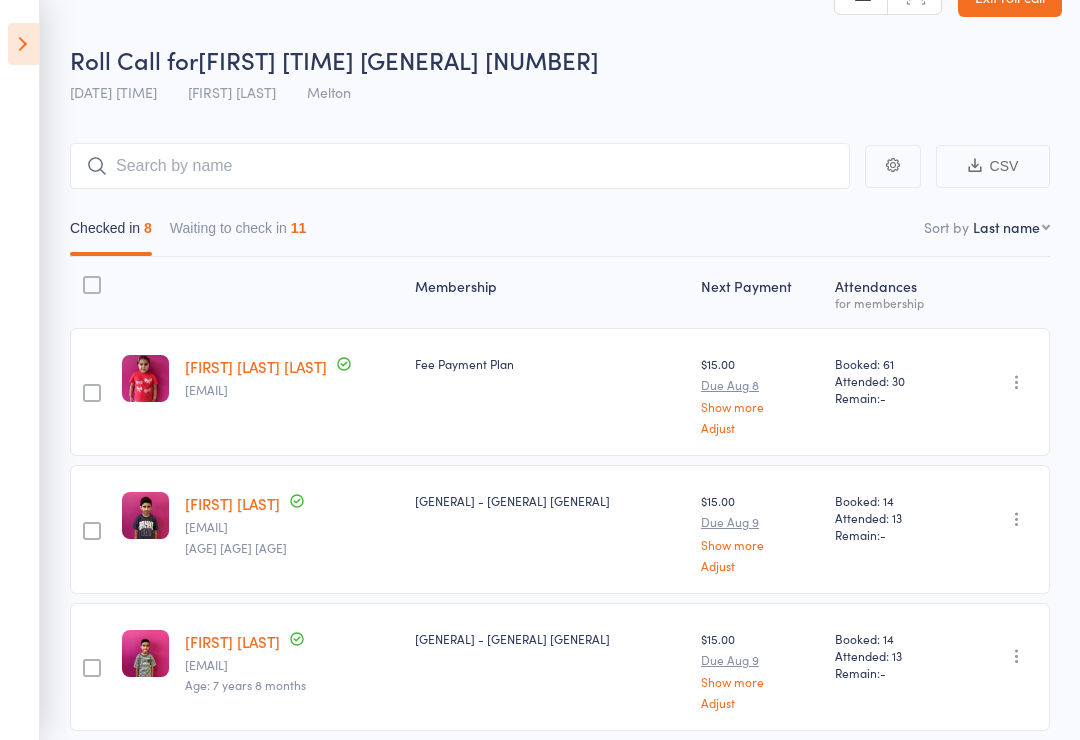 scroll, scrollTop: 0, scrollLeft: 0, axis: both 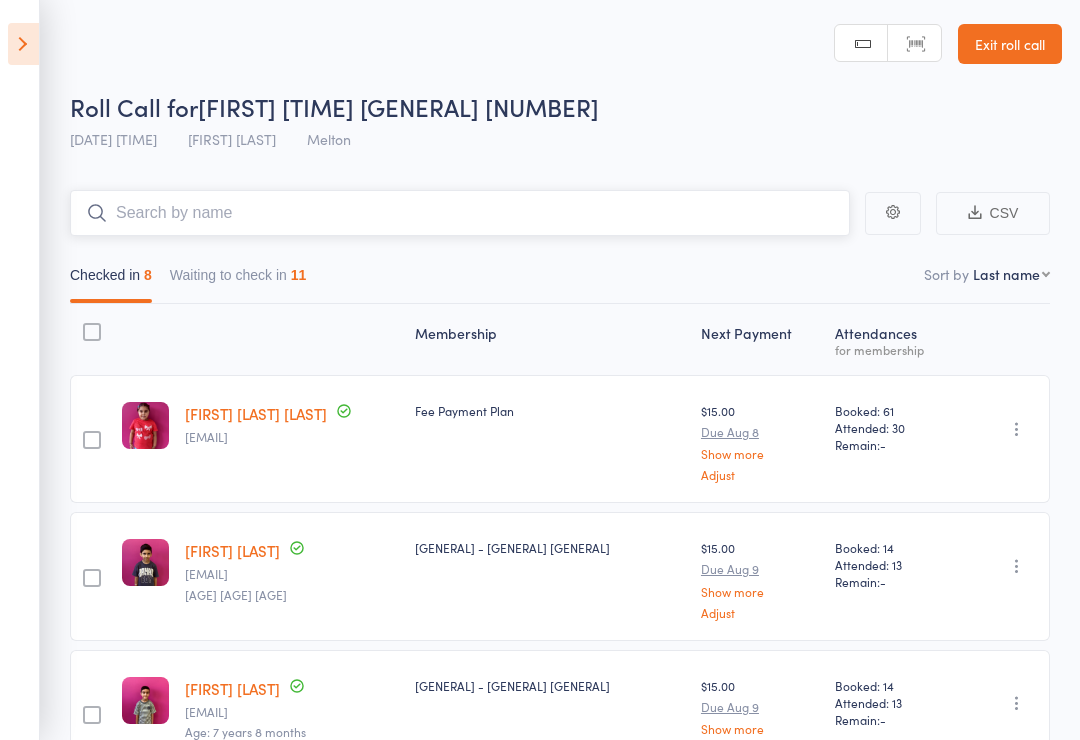 click at bounding box center [460, 213] 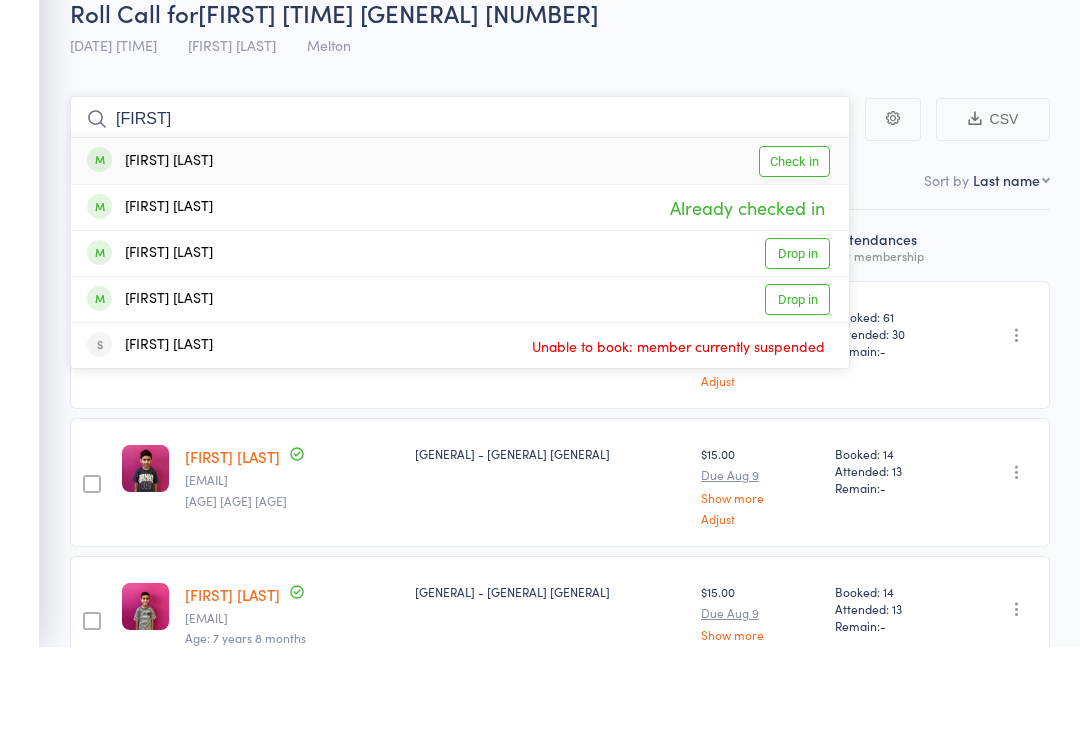 type on "Amaira" 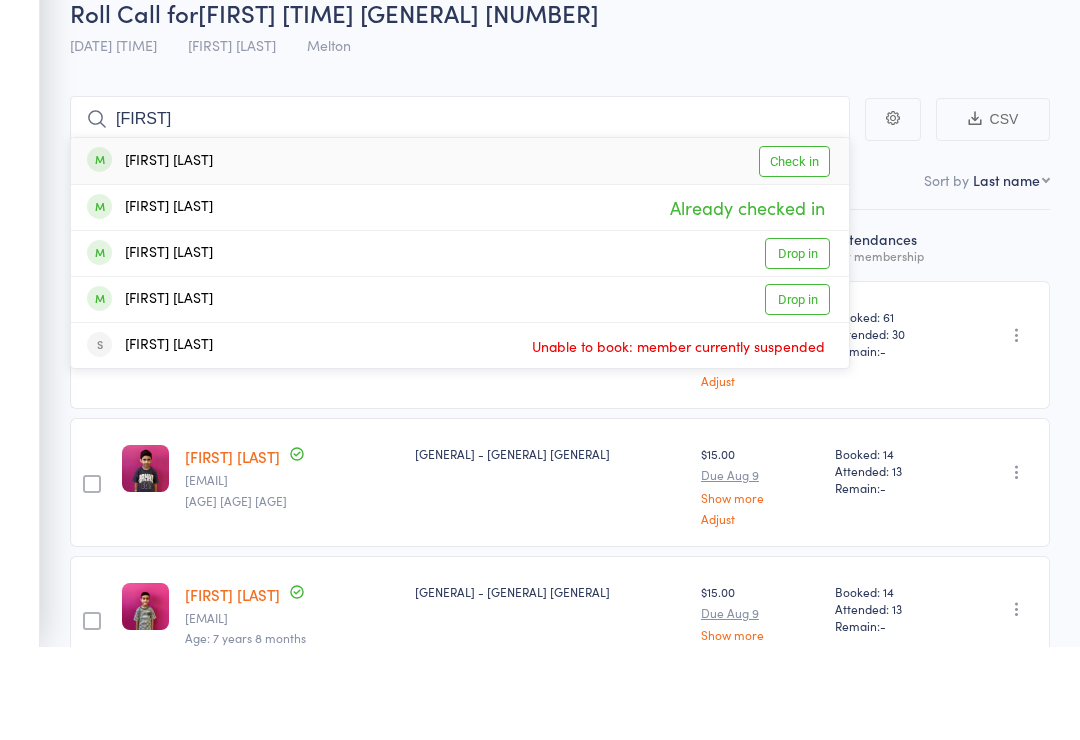 click on "Check in" at bounding box center (794, 255) 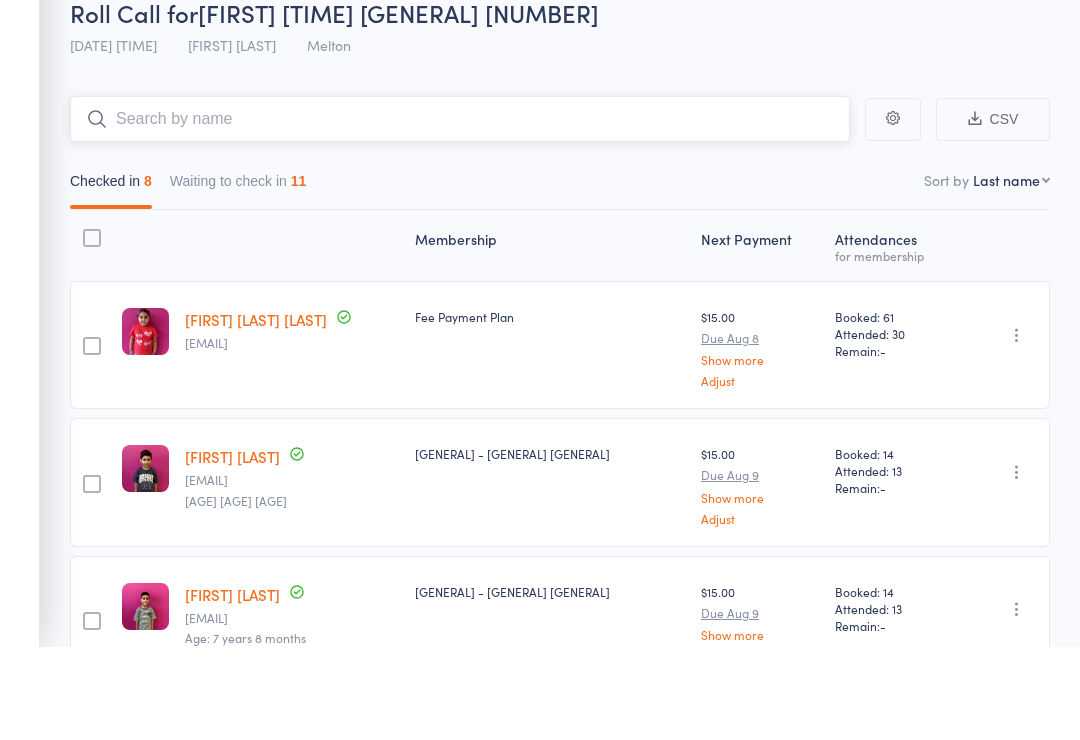 scroll, scrollTop: 94, scrollLeft: 0, axis: vertical 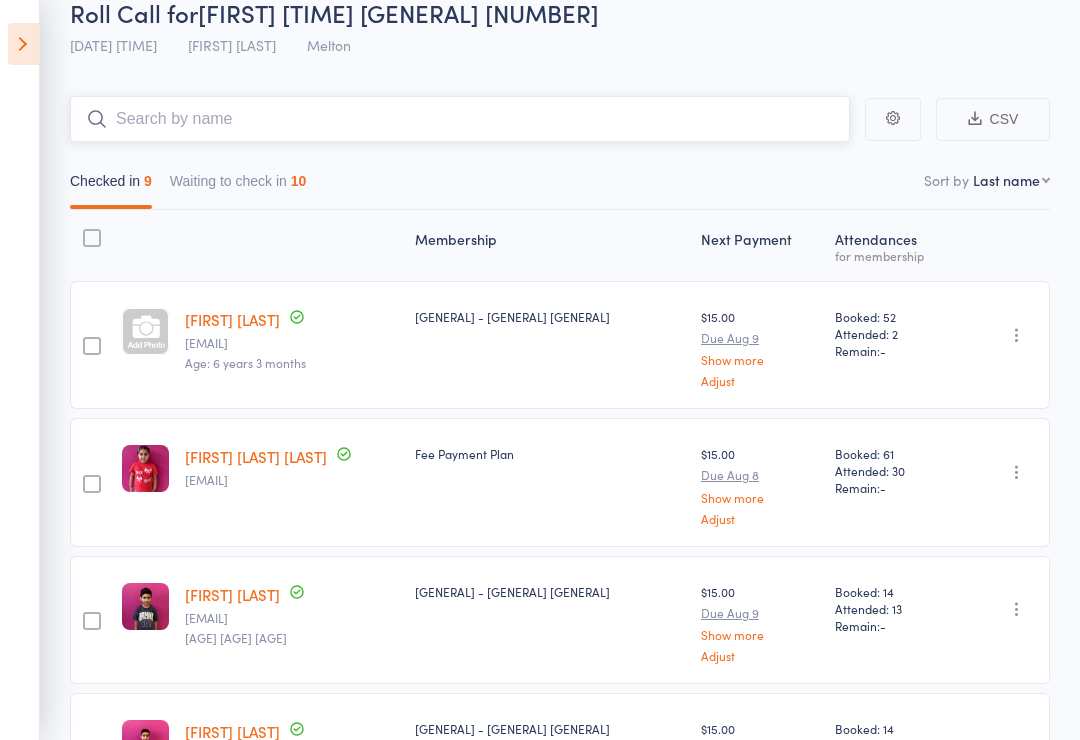 click at bounding box center [460, 119] 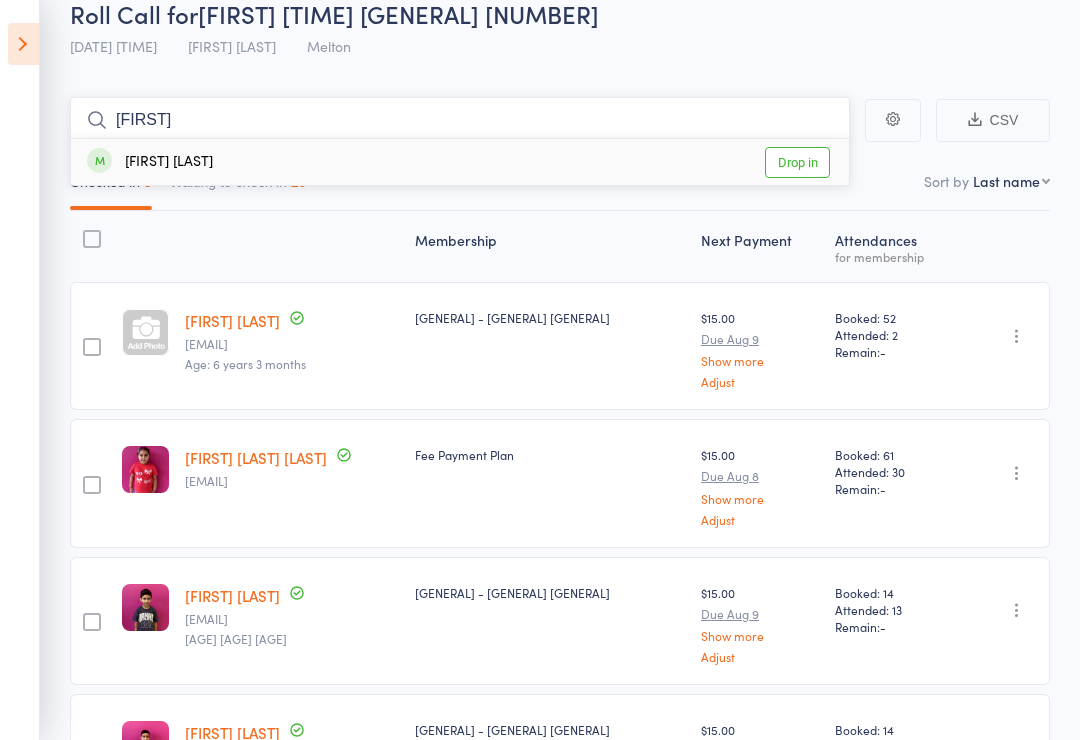 type on "Iktaj" 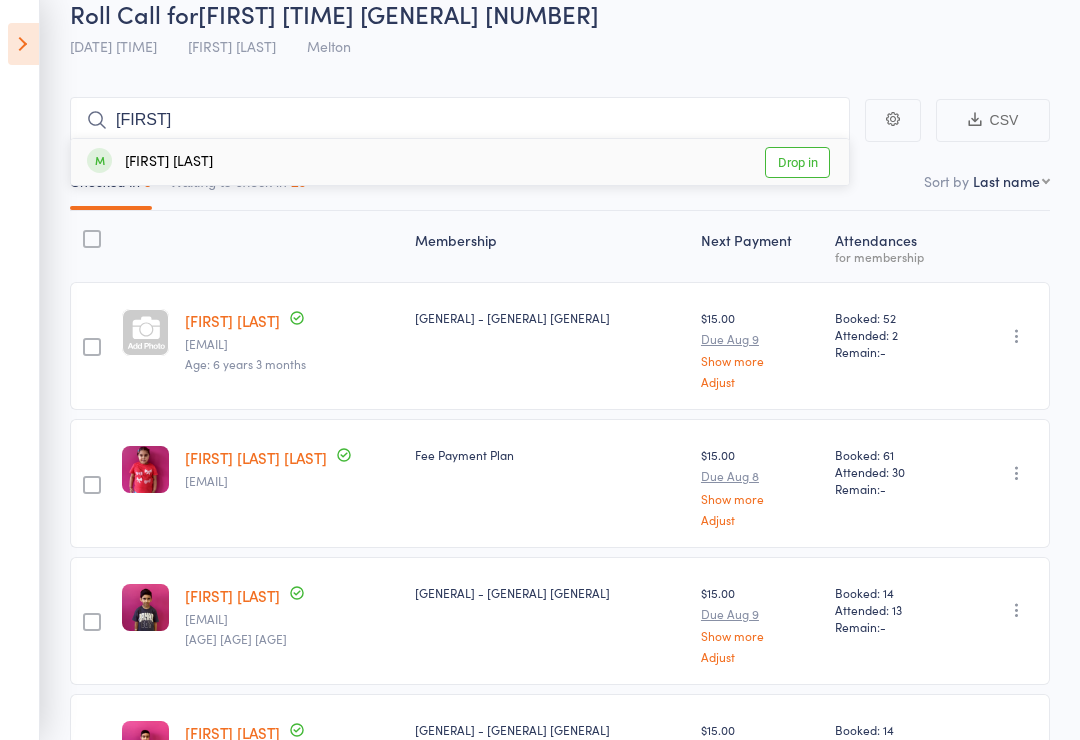 click on "Drop in" at bounding box center (797, 162) 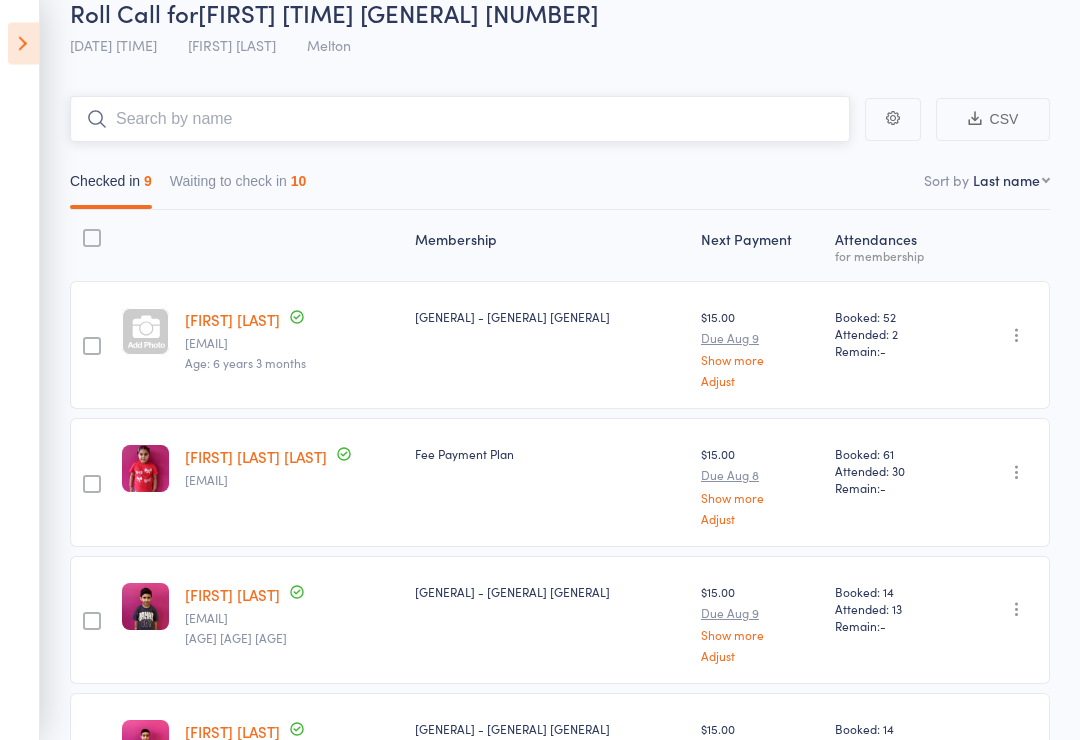 scroll, scrollTop: 94, scrollLeft: 0, axis: vertical 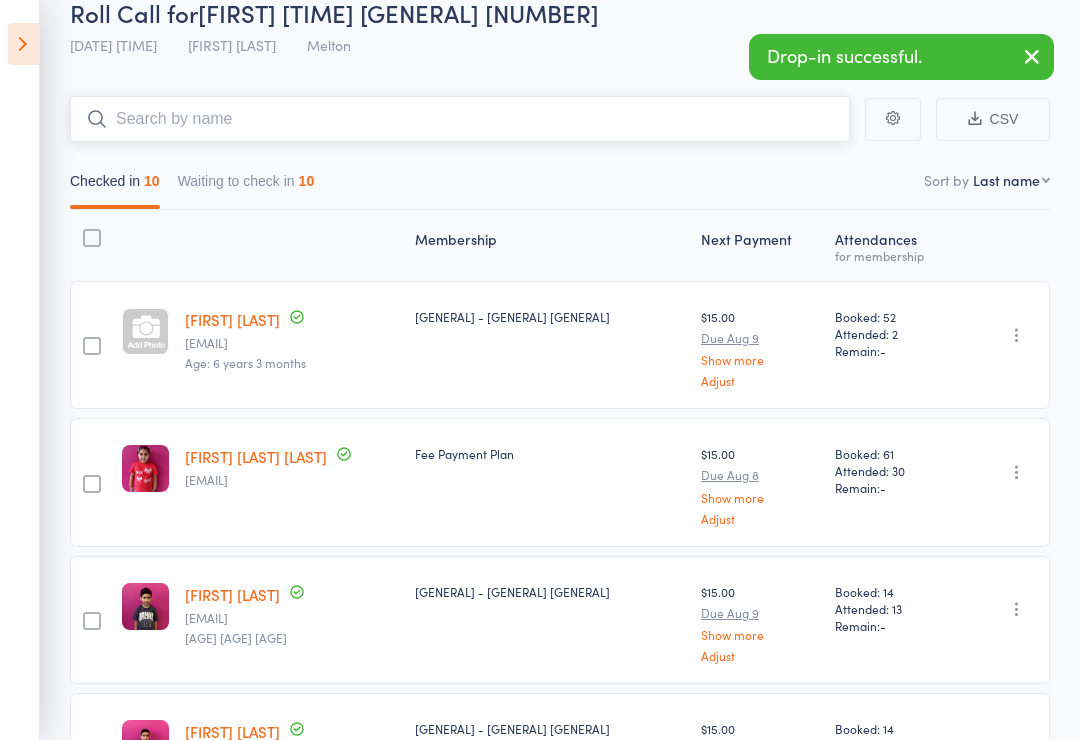 click on "Waiting to check in  10" at bounding box center (246, 186) 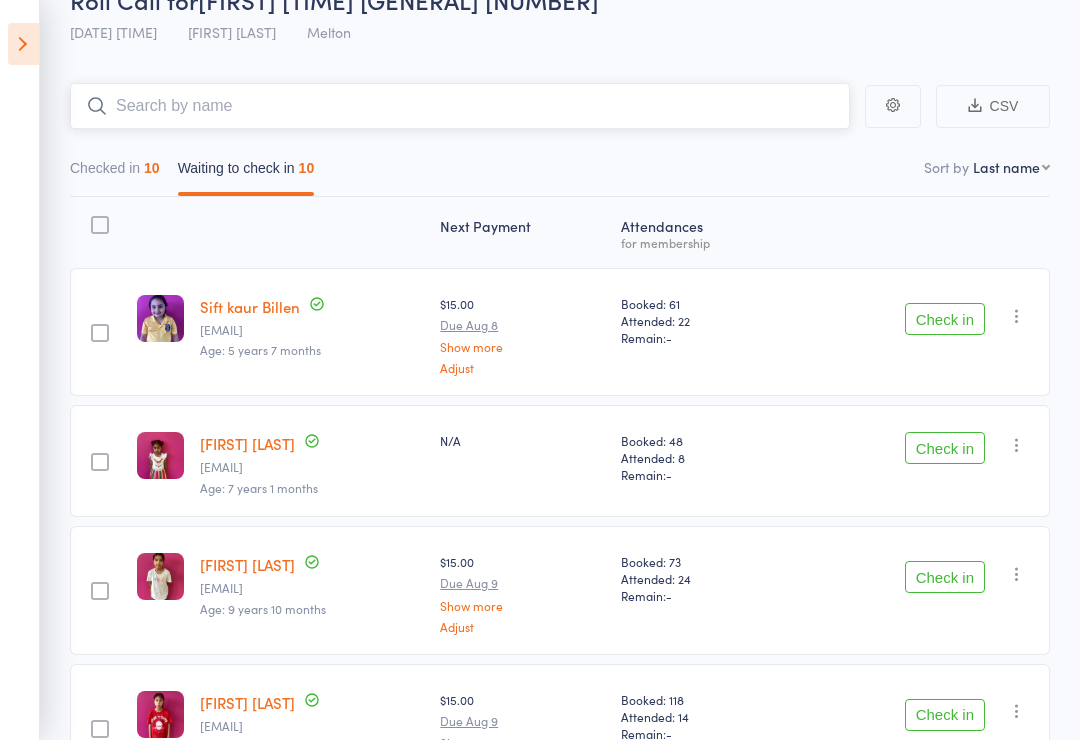 scroll, scrollTop: 0, scrollLeft: 0, axis: both 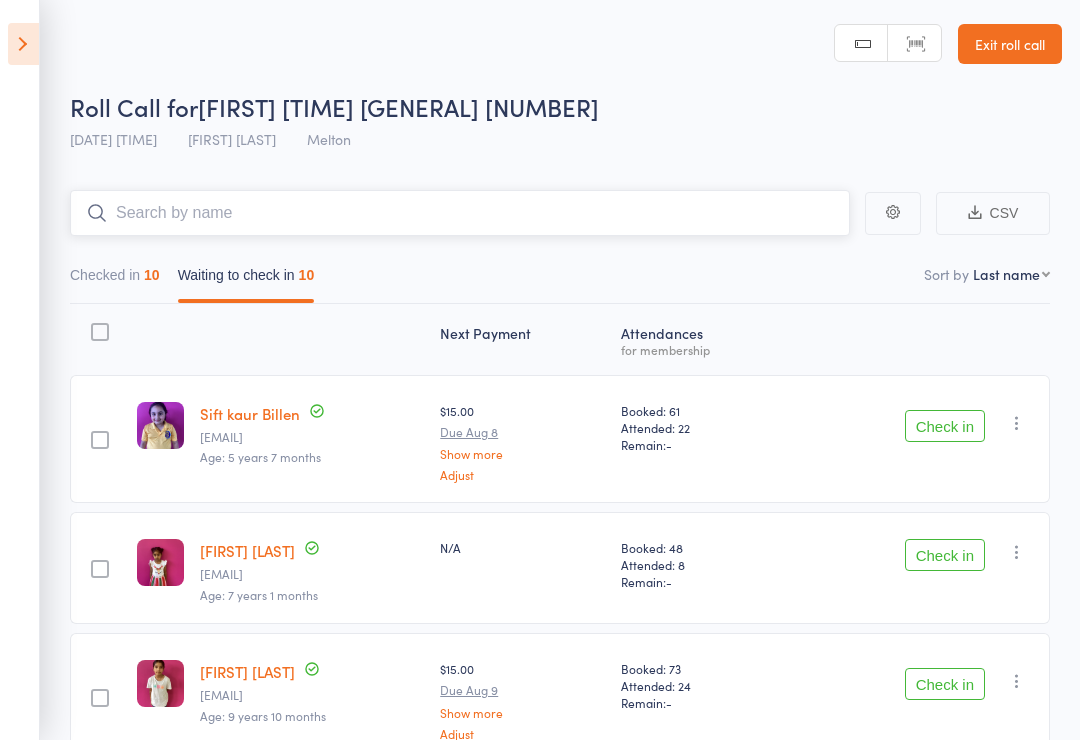 click at bounding box center (460, 213) 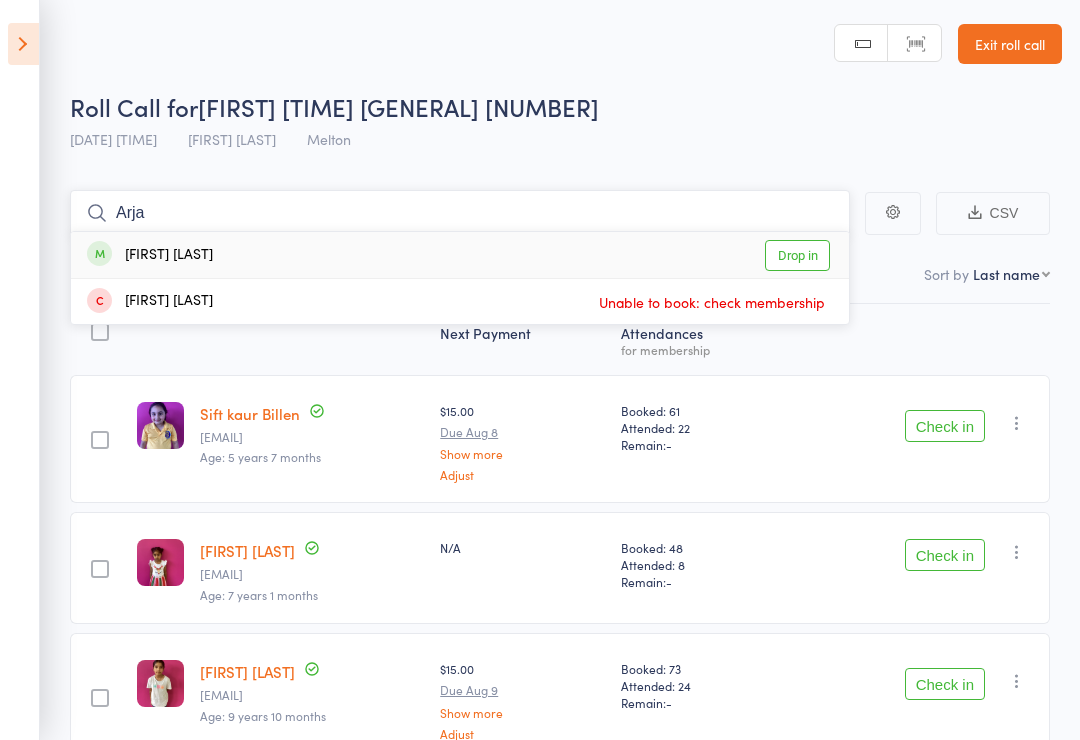 type on "Arja" 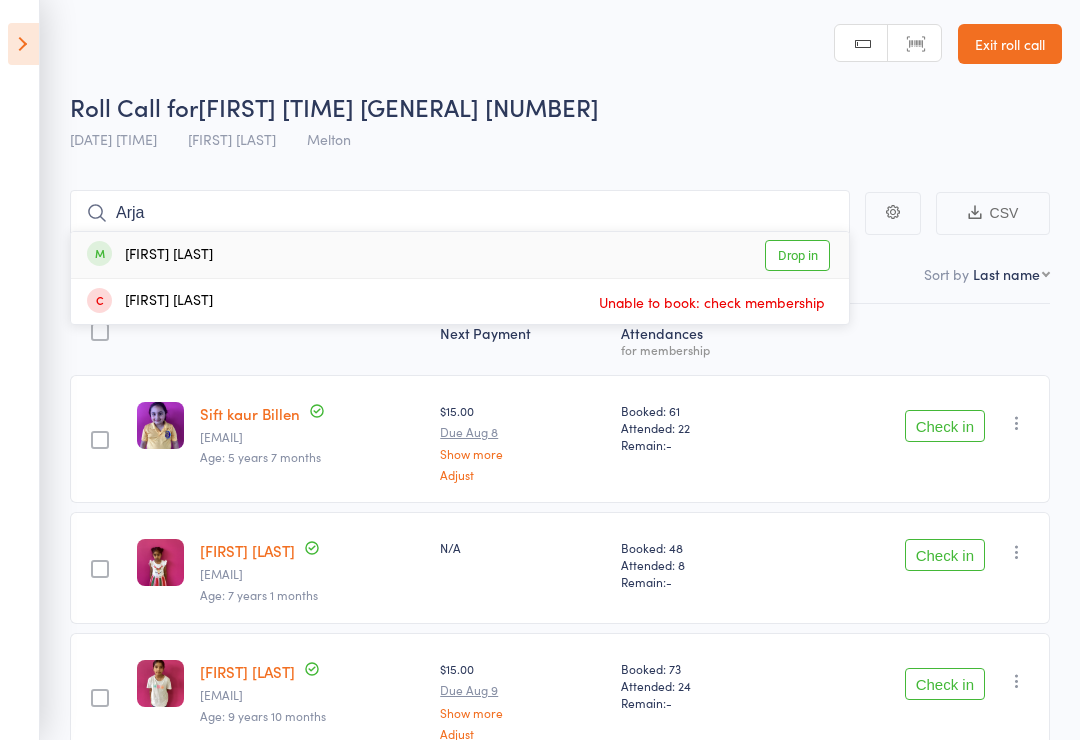 click on "Drop in" at bounding box center (797, 255) 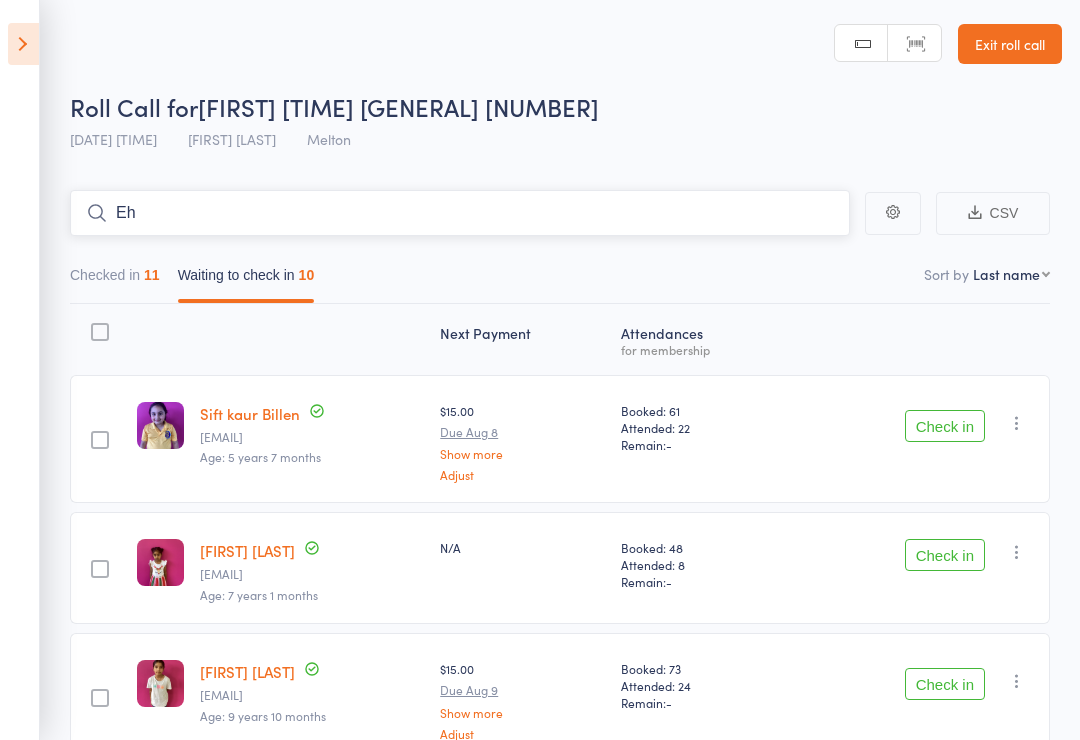 type on "E" 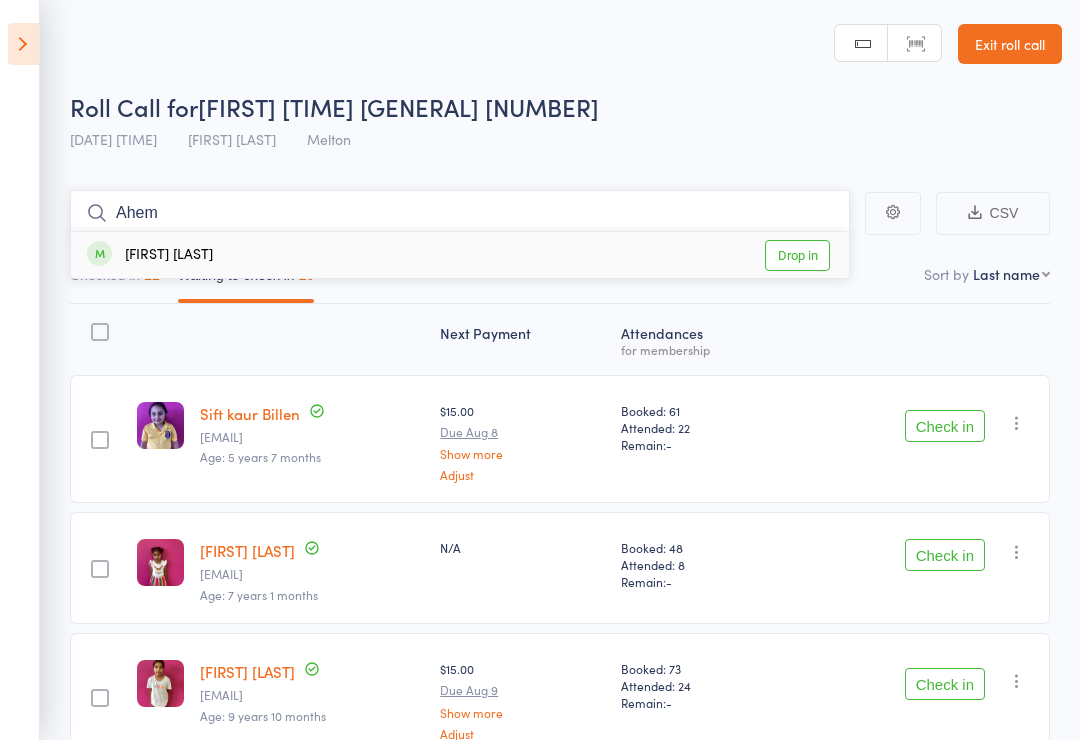 type on "Ahem" 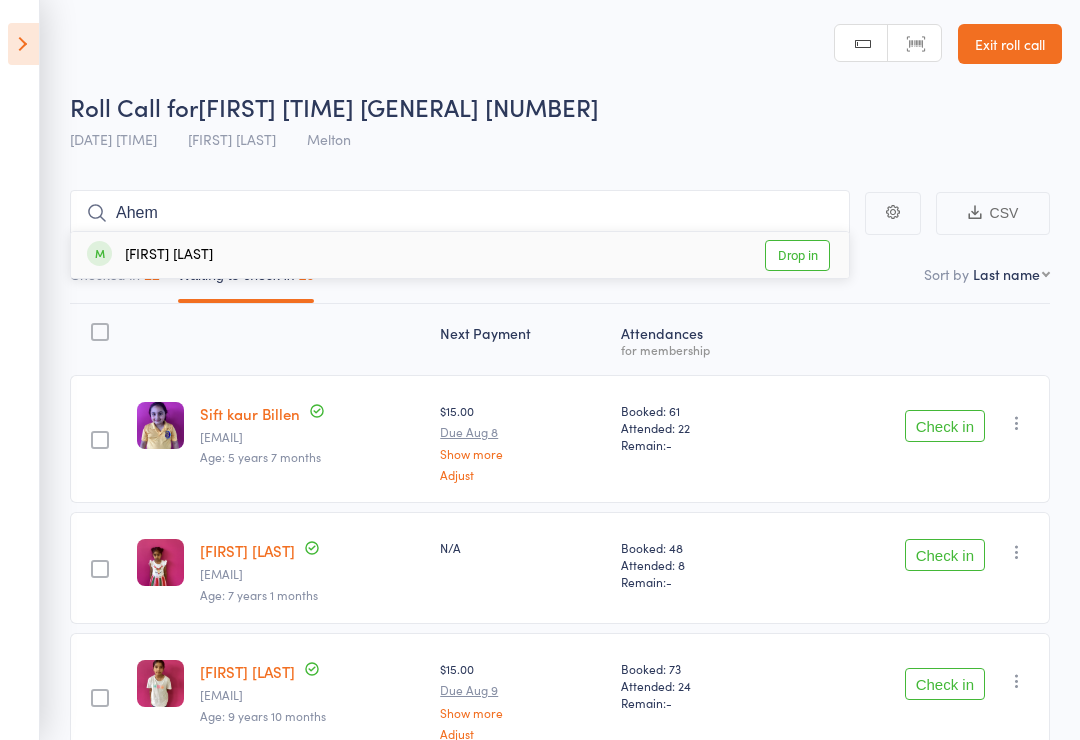 click on "Drop in" at bounding box center (797, 255) 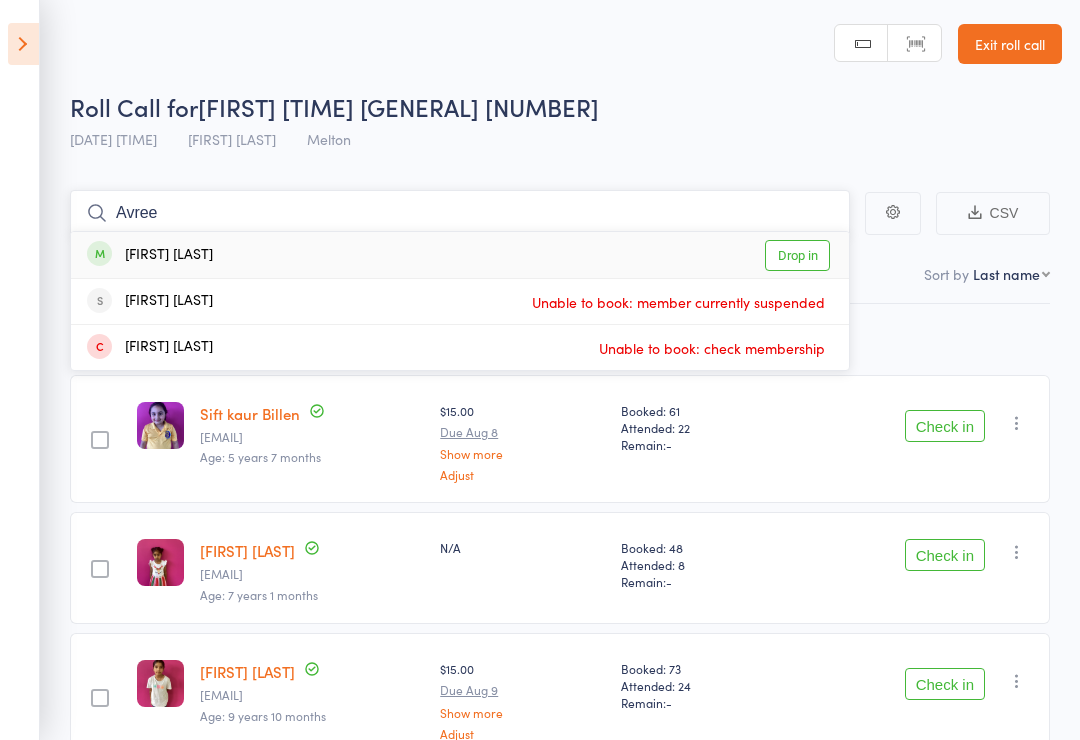 type on "Avree" 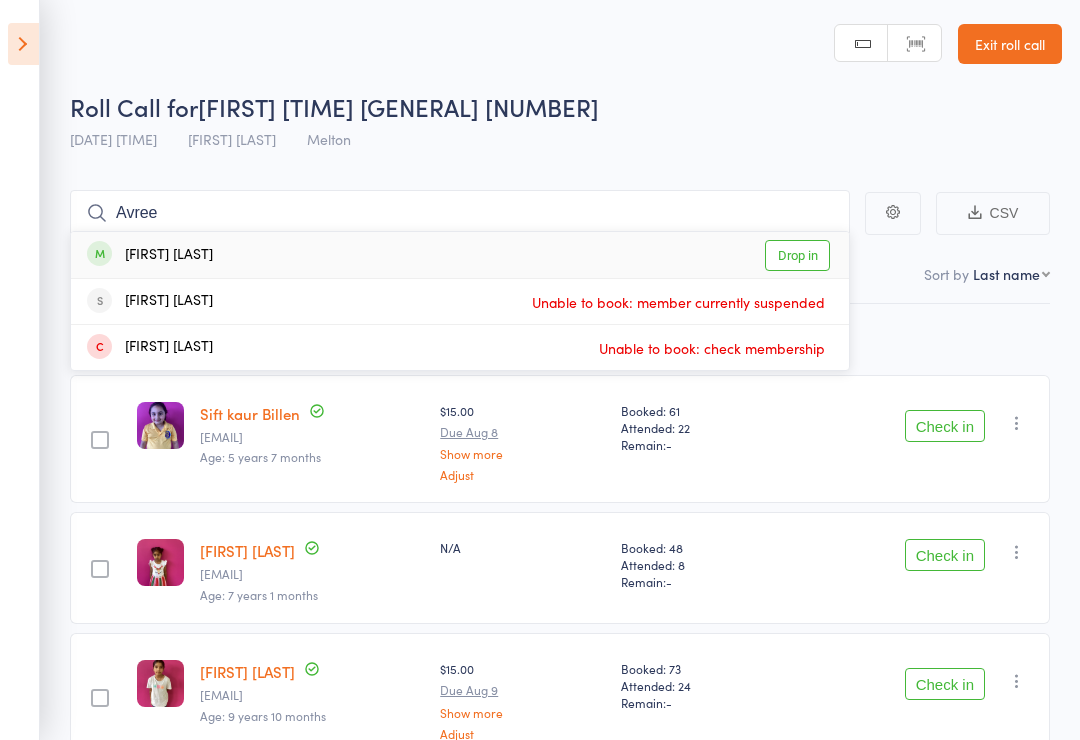 click on "Drop in" at bounding box center [797, 255] 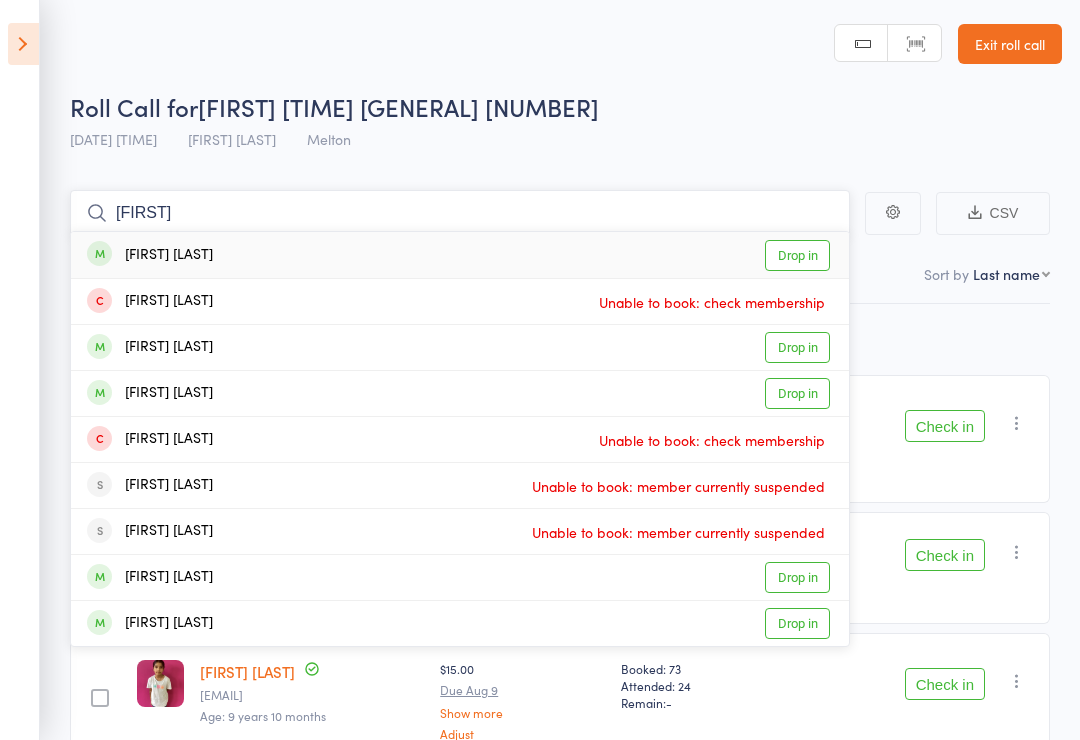 type on "Harteg" 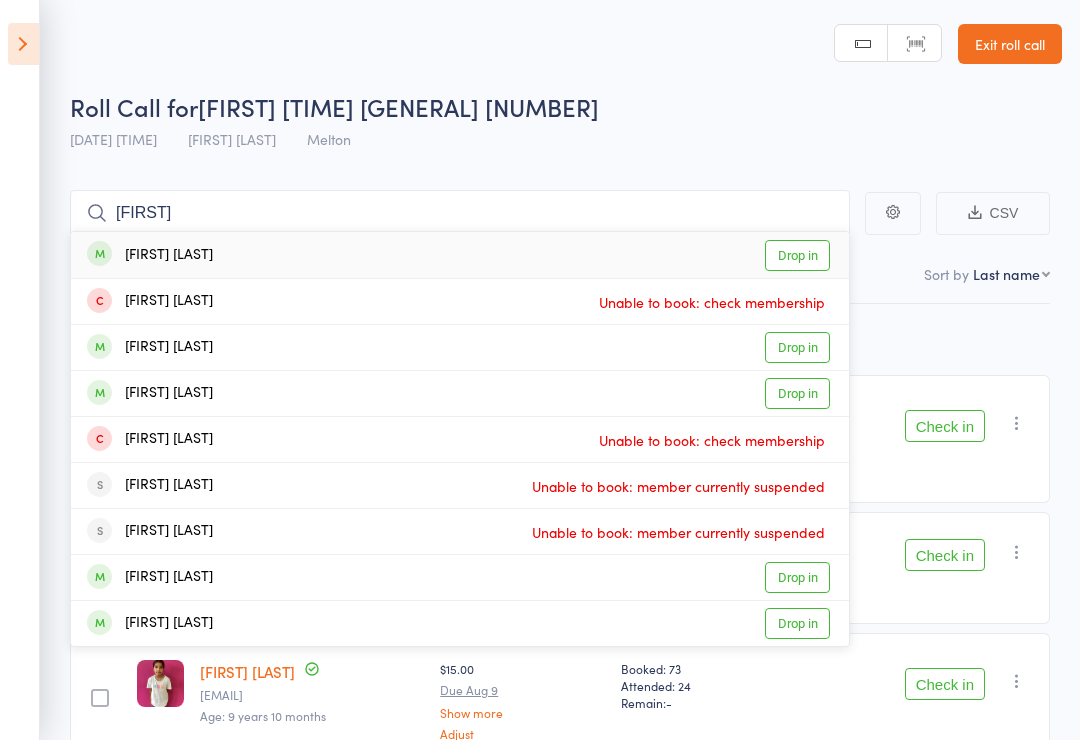 click on "Drop in" at bounding box center [797, 255] 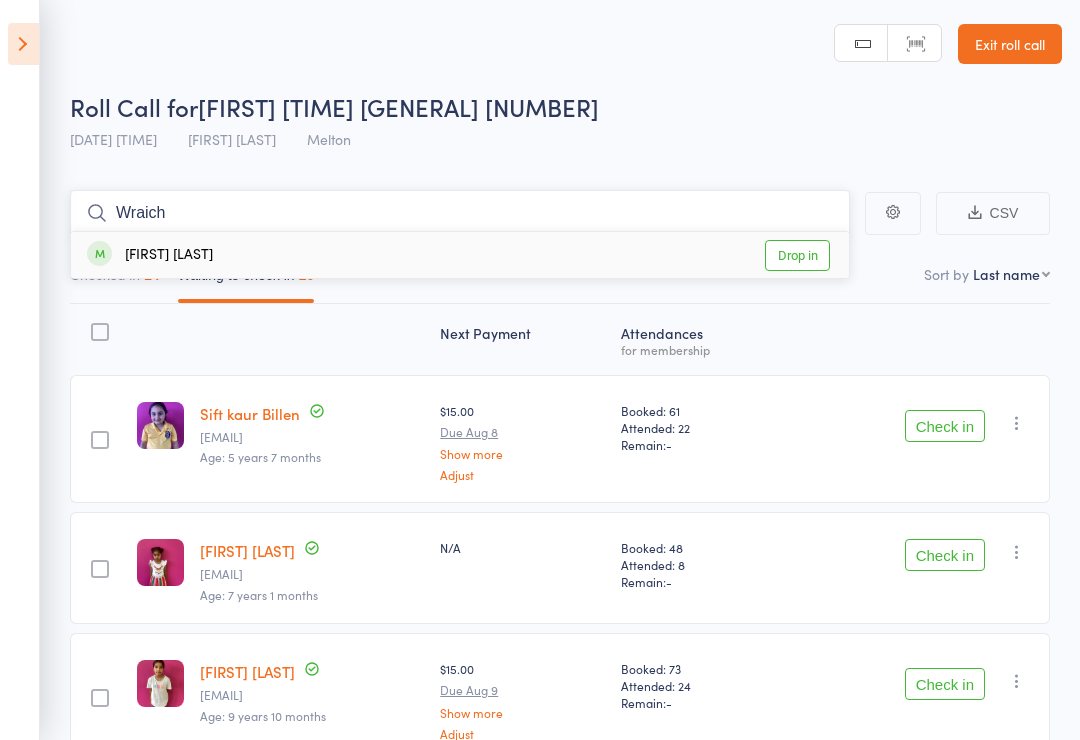 type on "Wraich" 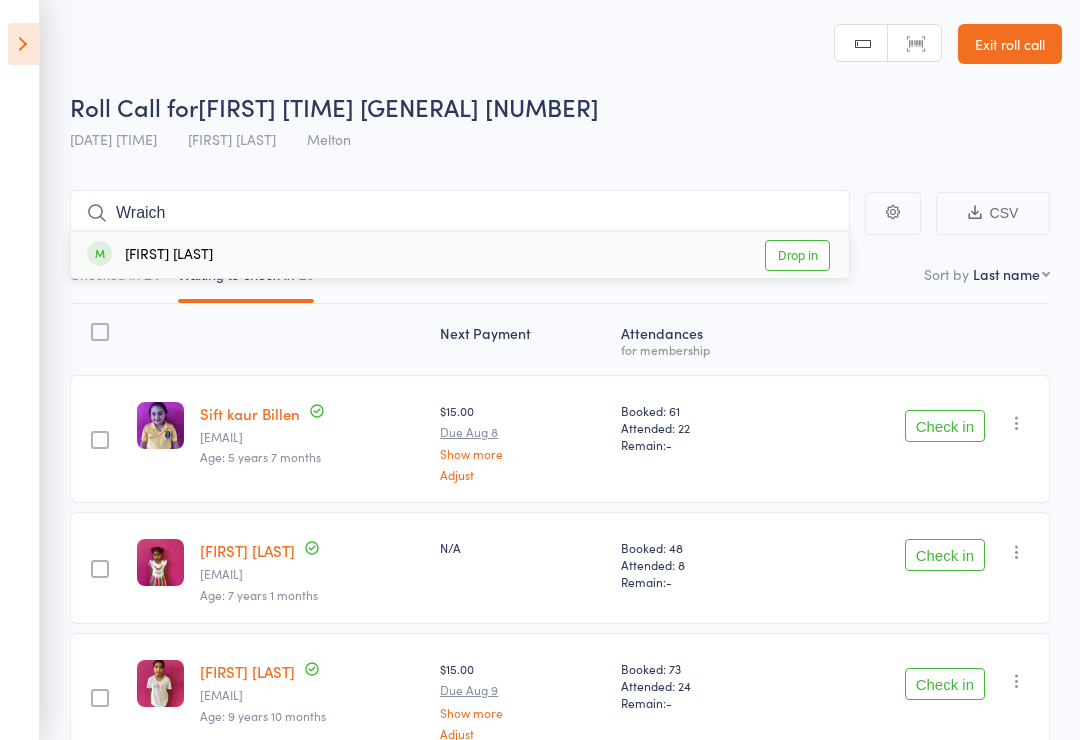 click on "Drop in" at bounding box center (797, 255) 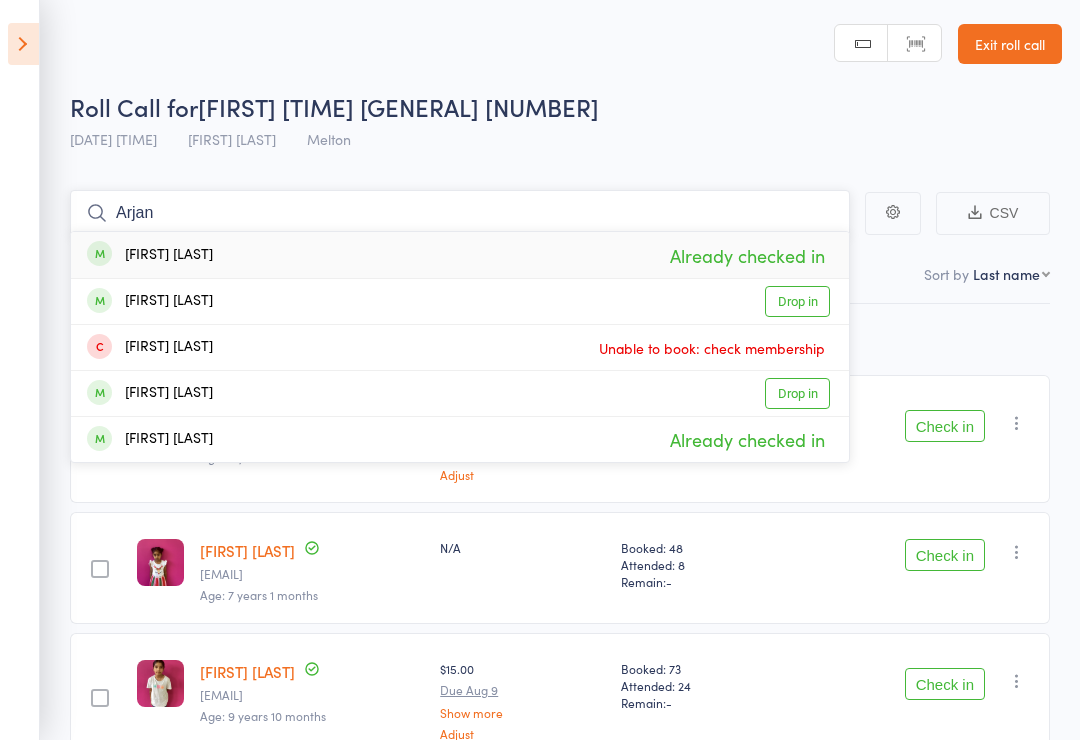 type on "Arjan" 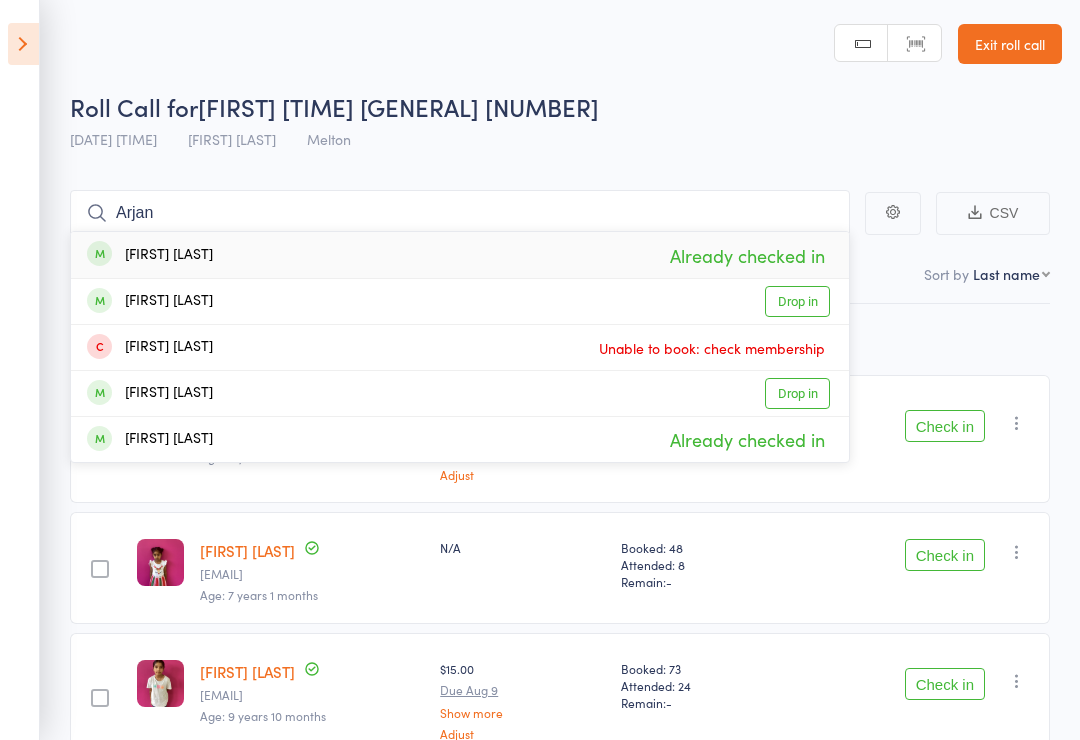 click on "Already checked in" at bounding box center (747, 255) 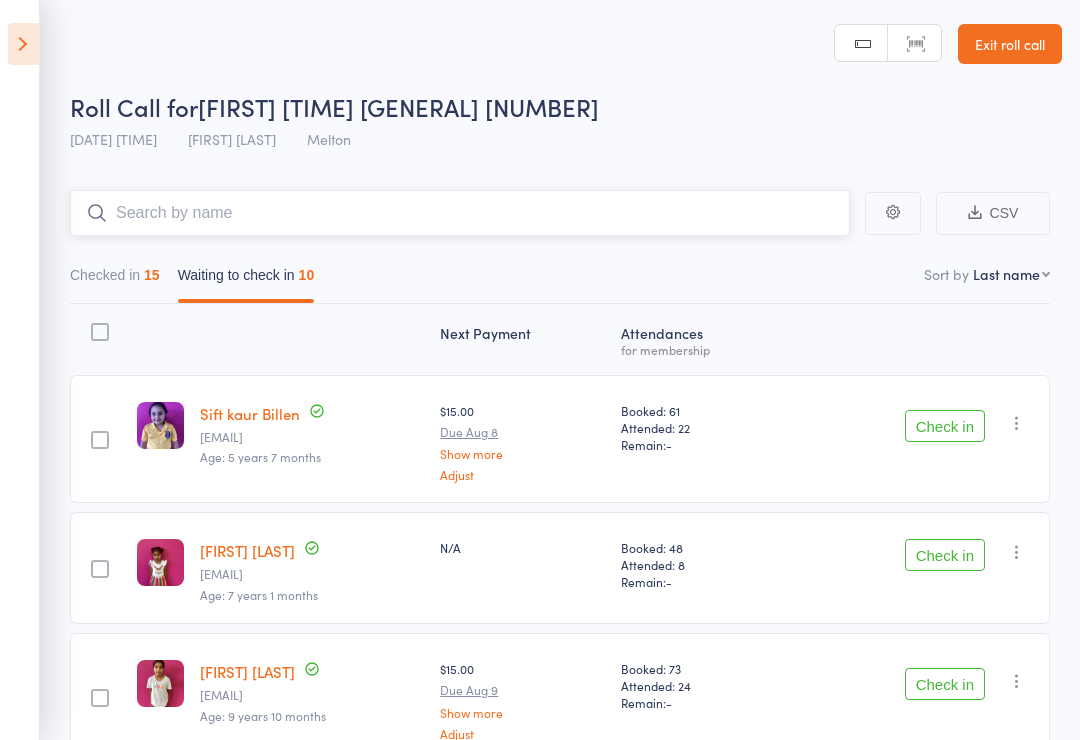 click on "Checked in  15 Waiting to check in  10" at bounding box center [560, 280] 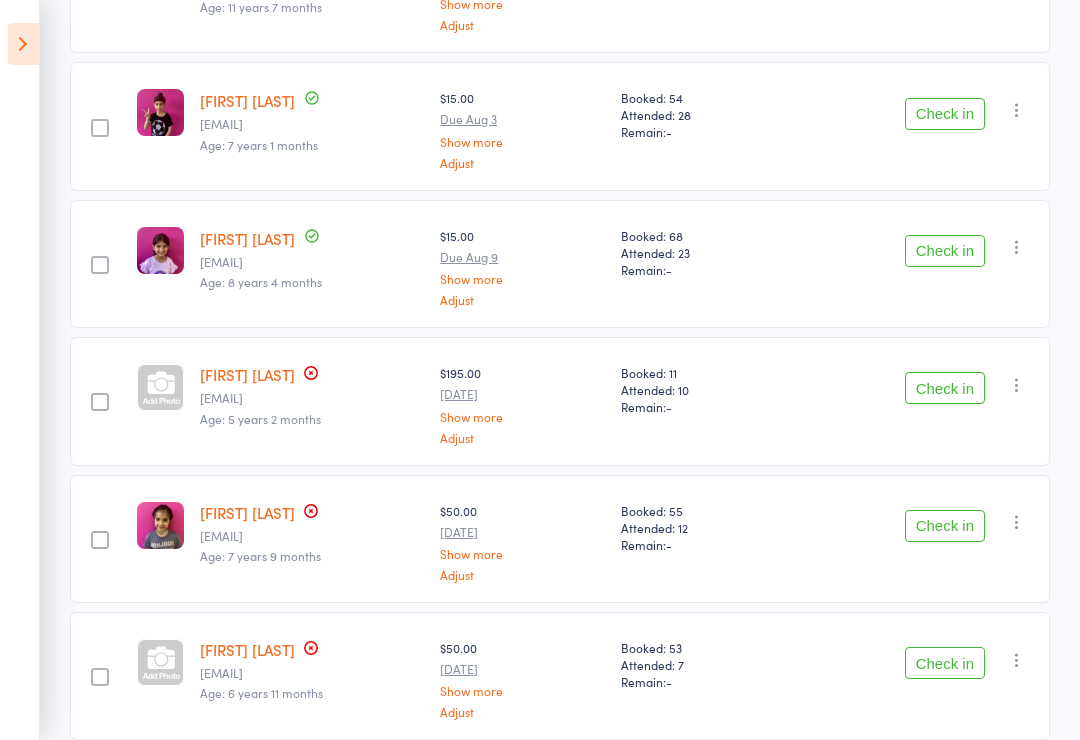 scroll, scrollTop: 1050, scrollLeft: 0, axis: vertical 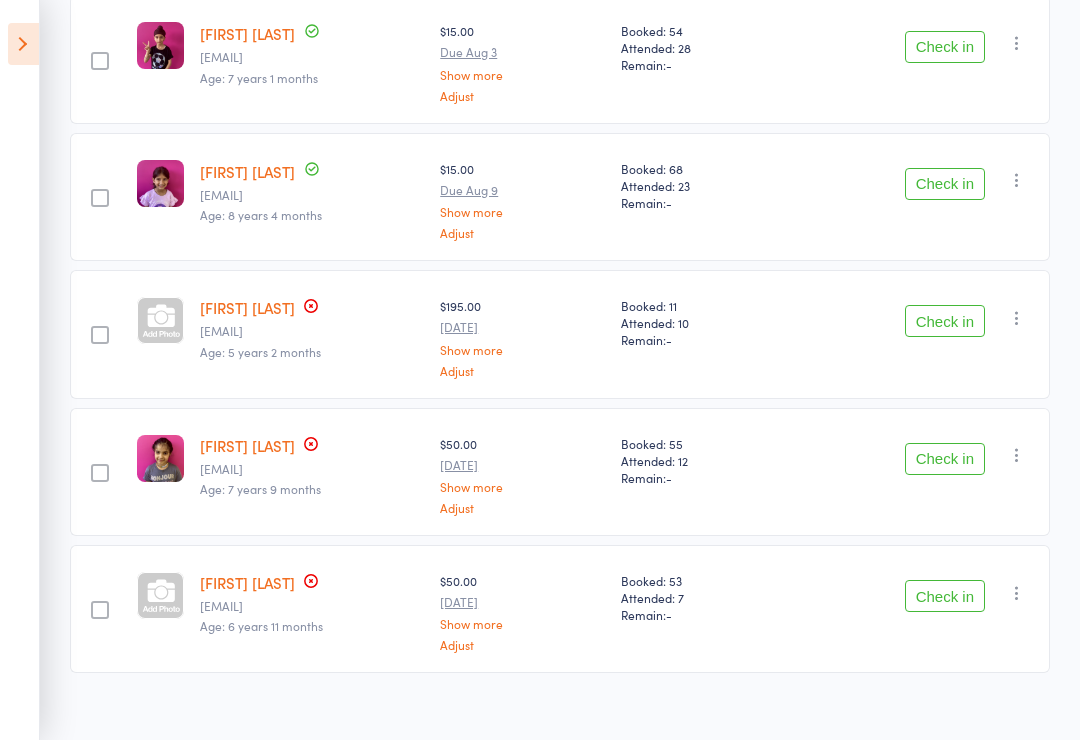 type on "Av" 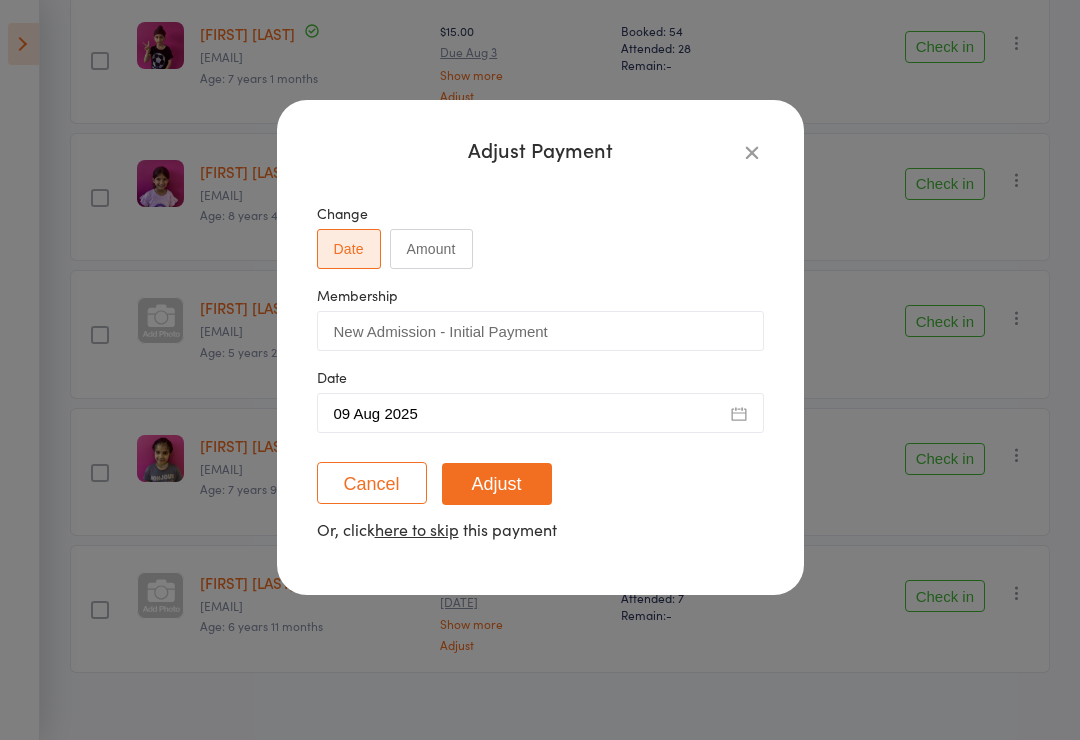 click on "Date" at bounding box center (540, 377) 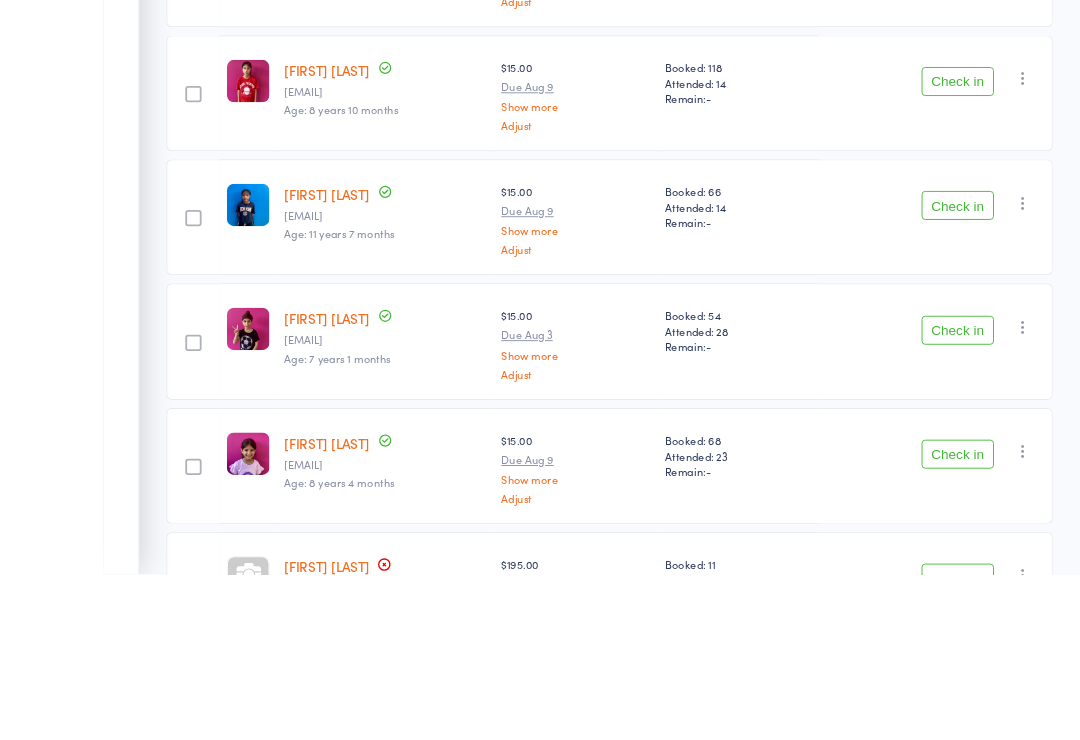 scroll, scrollTop: 1027, scrollLeft: 0, axis: vertical 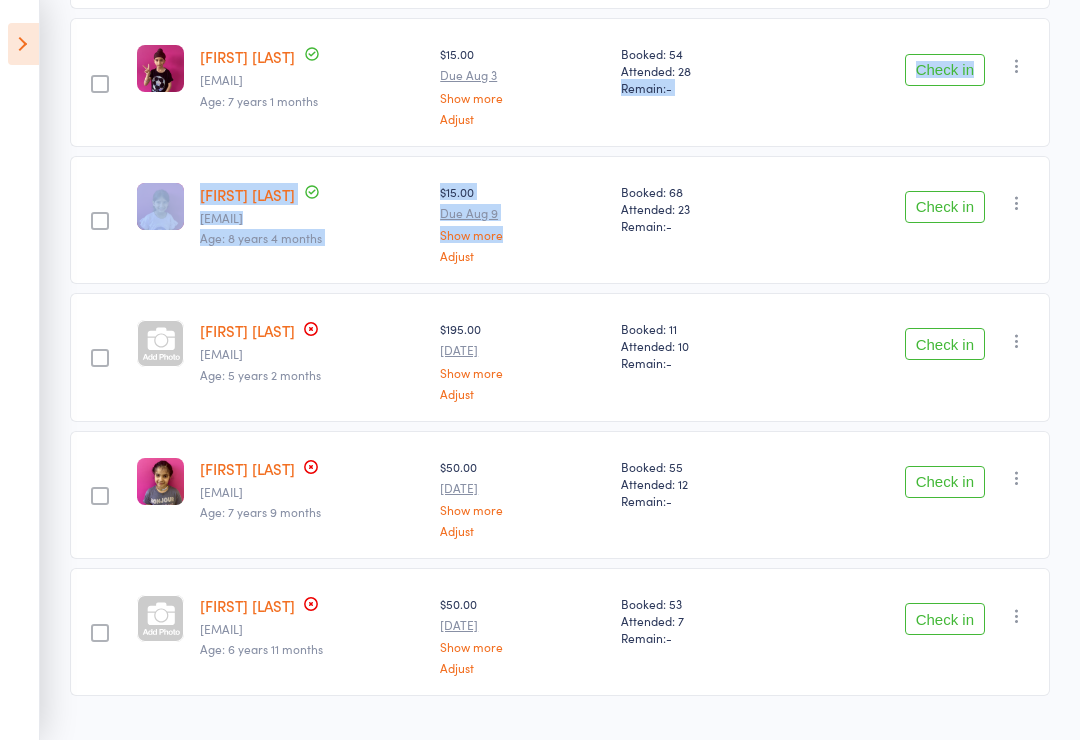 click on "Adjust" at bounding box center (522, 255) 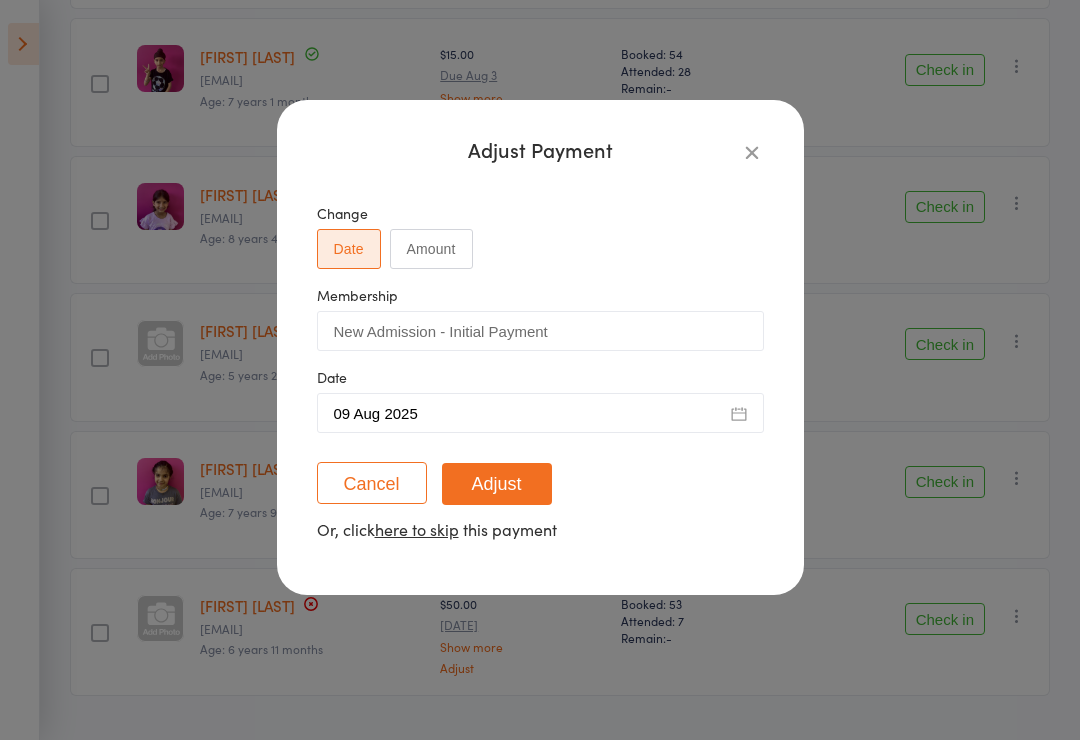 click at bounding box center [752, 152] 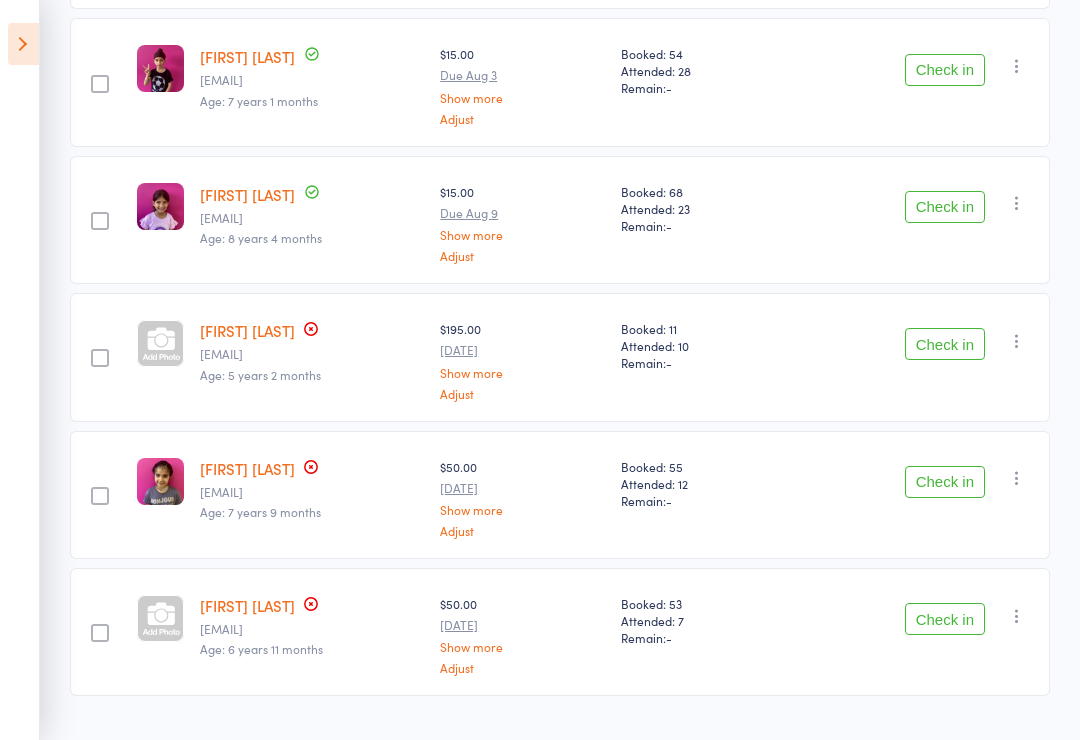 click at bounding box center [23, 44] 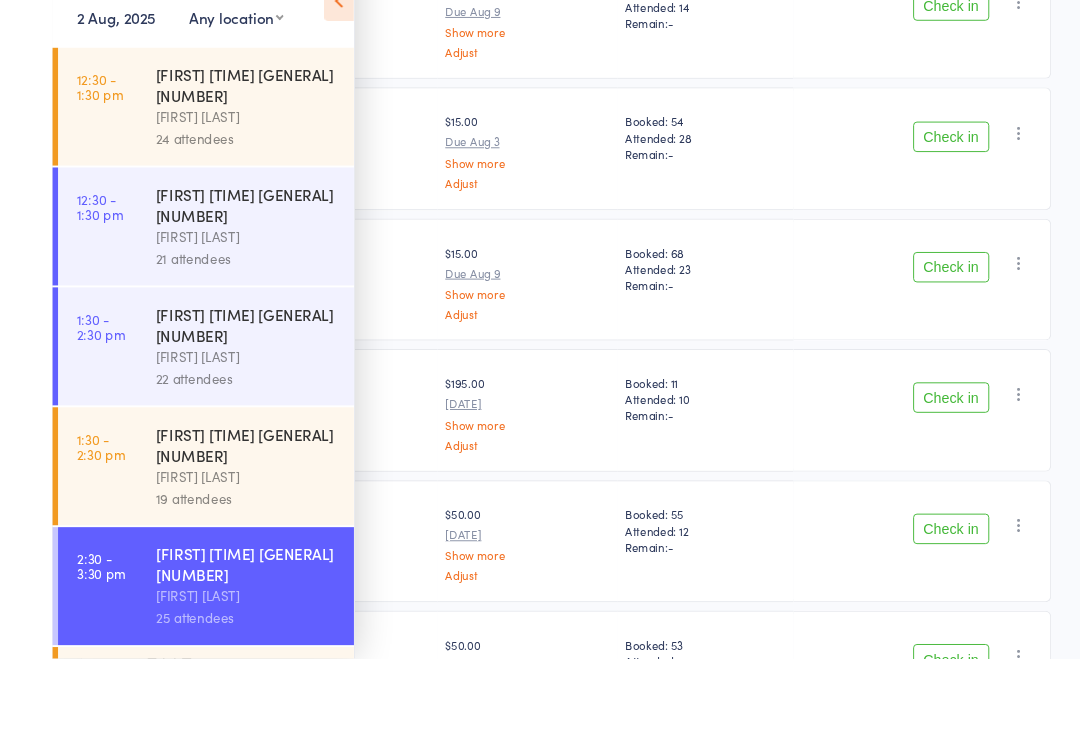 scroll, scrollTop: 953, scrollLeft: 0, axis: vertical 